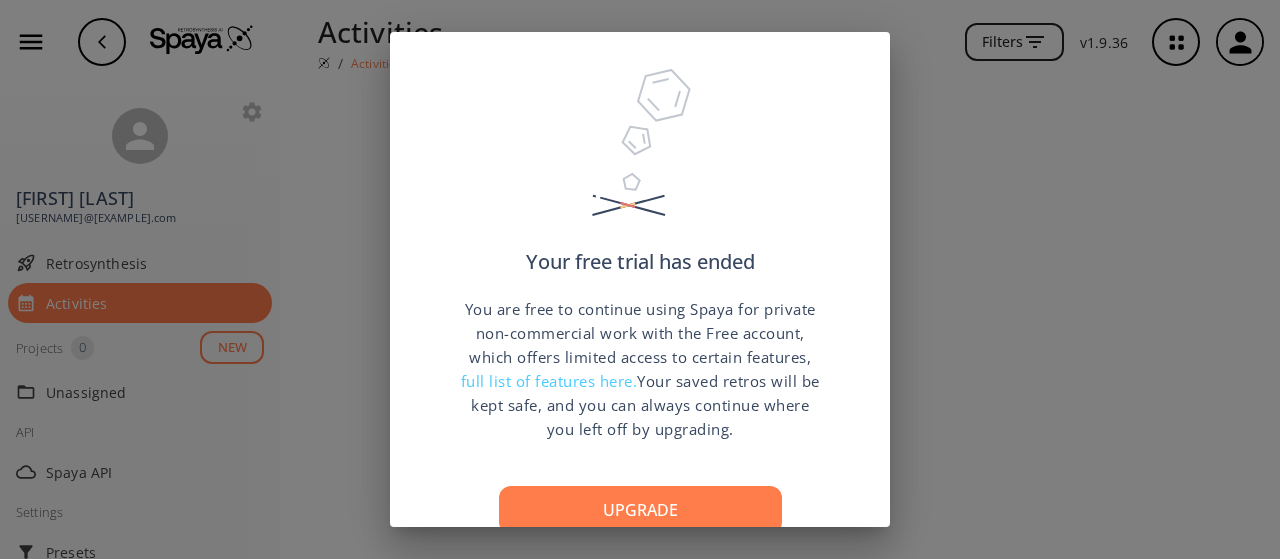 scroll, scrollTop: 0, scrollLeft: 0, axis: both 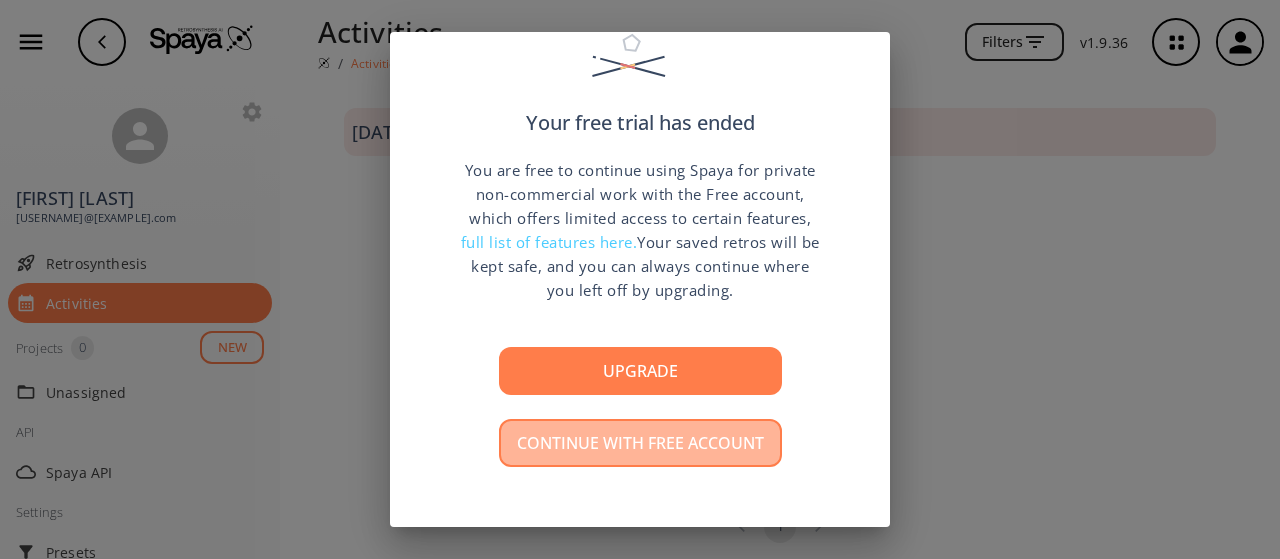 click on "Continue with free account" at bounding box center (640, 443) 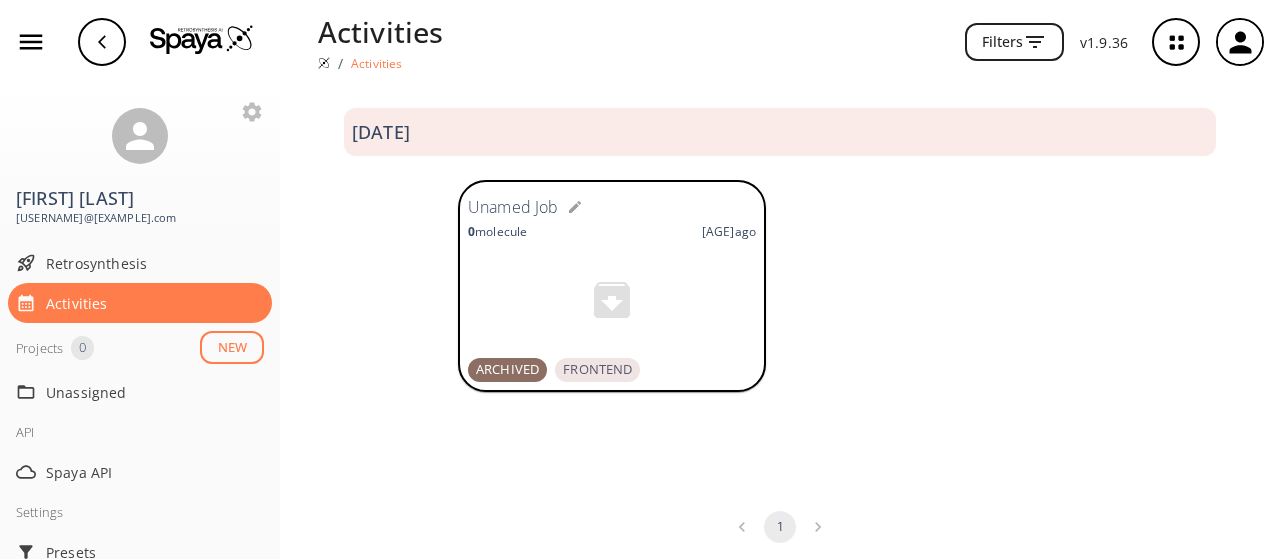 click on "NEW" at bounding box center (232, 347) 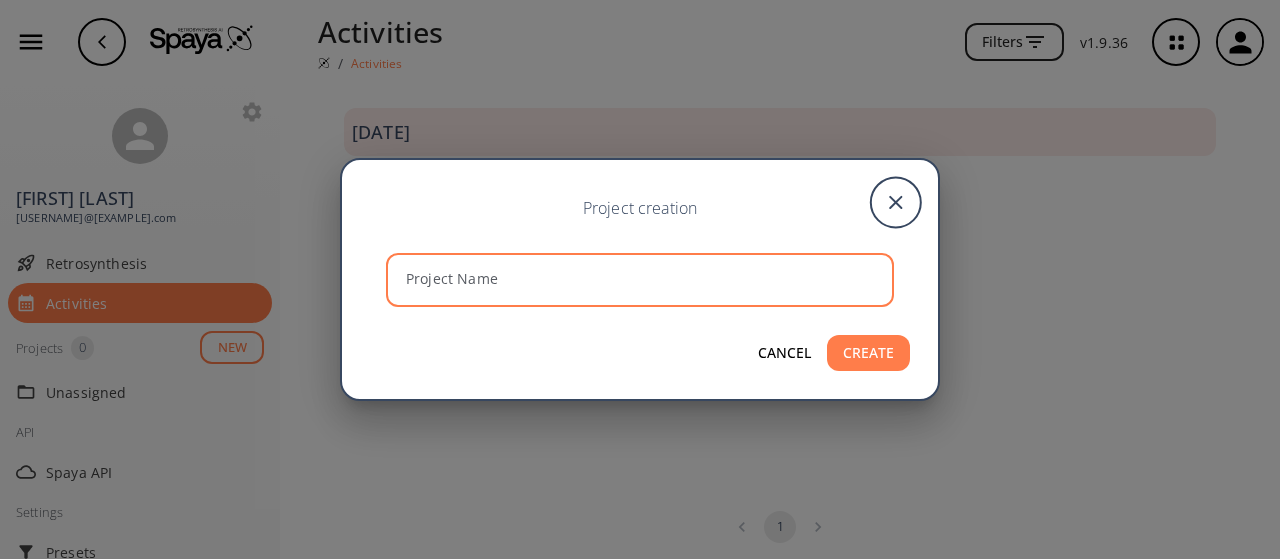 click on "Project Name" at bounding box center (643, 279) 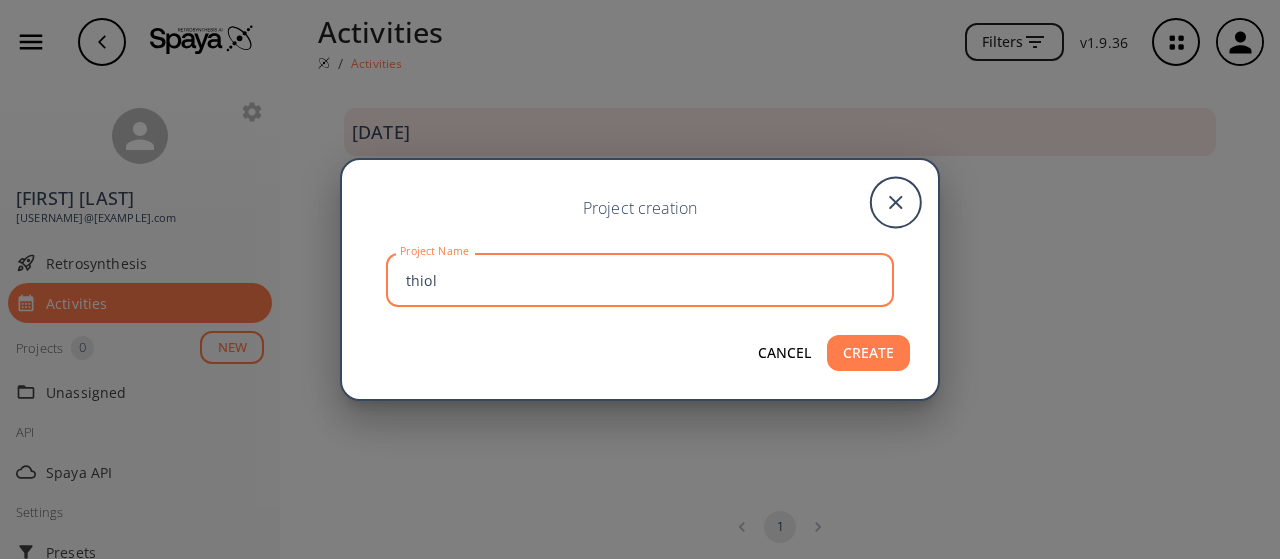 type on "thiol" 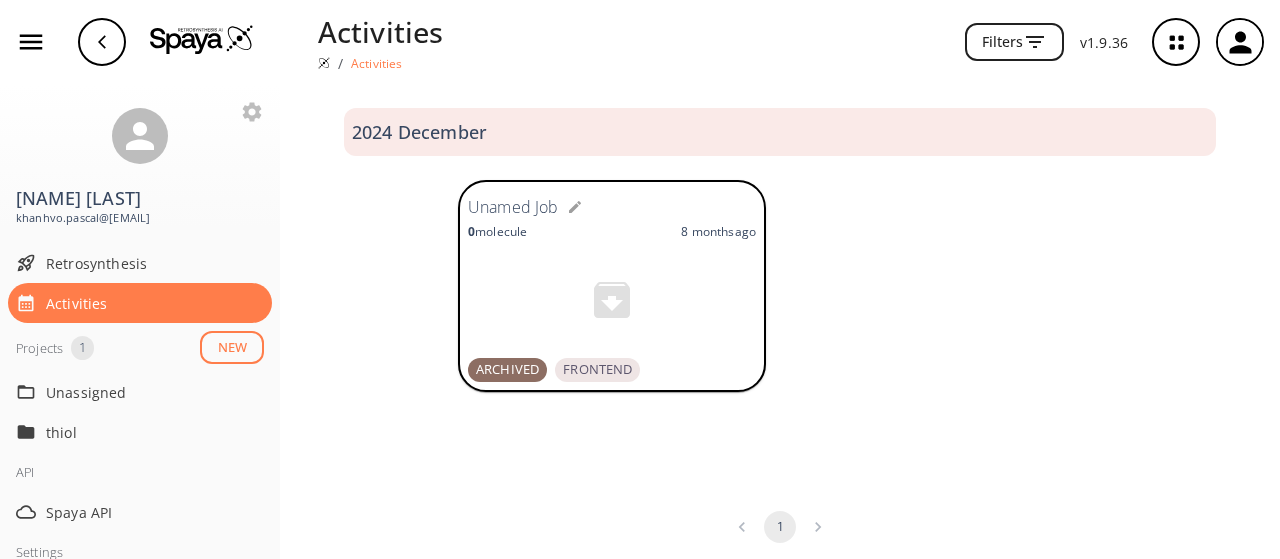 scroll, scrollTop: 0, scrollLeft: 0, axis: both 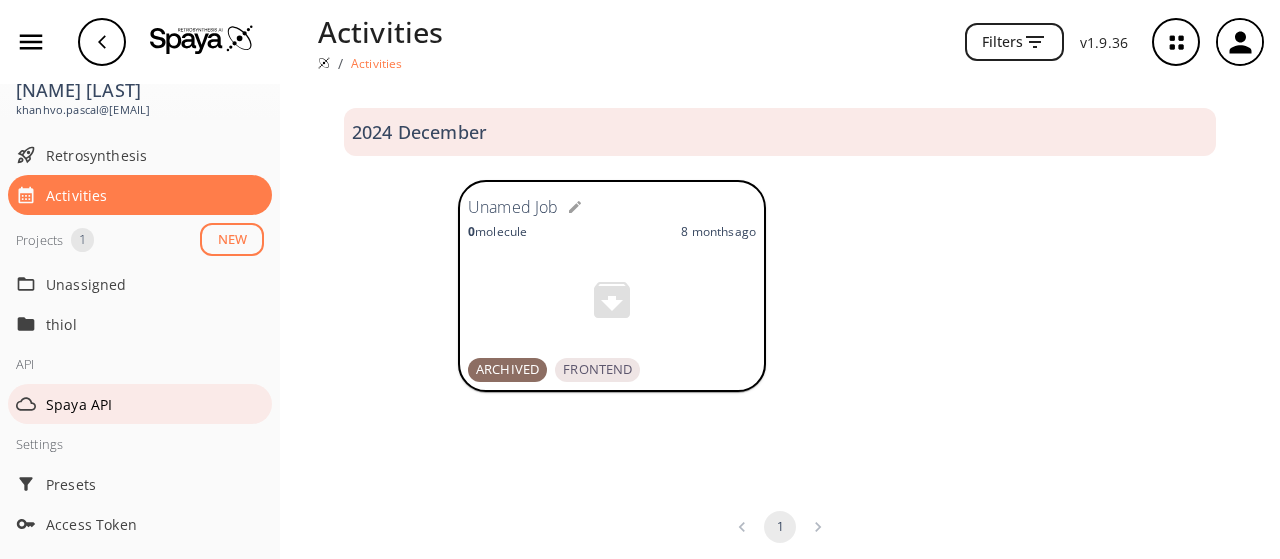click on "Spaya API" at bounding box center [155, 404] 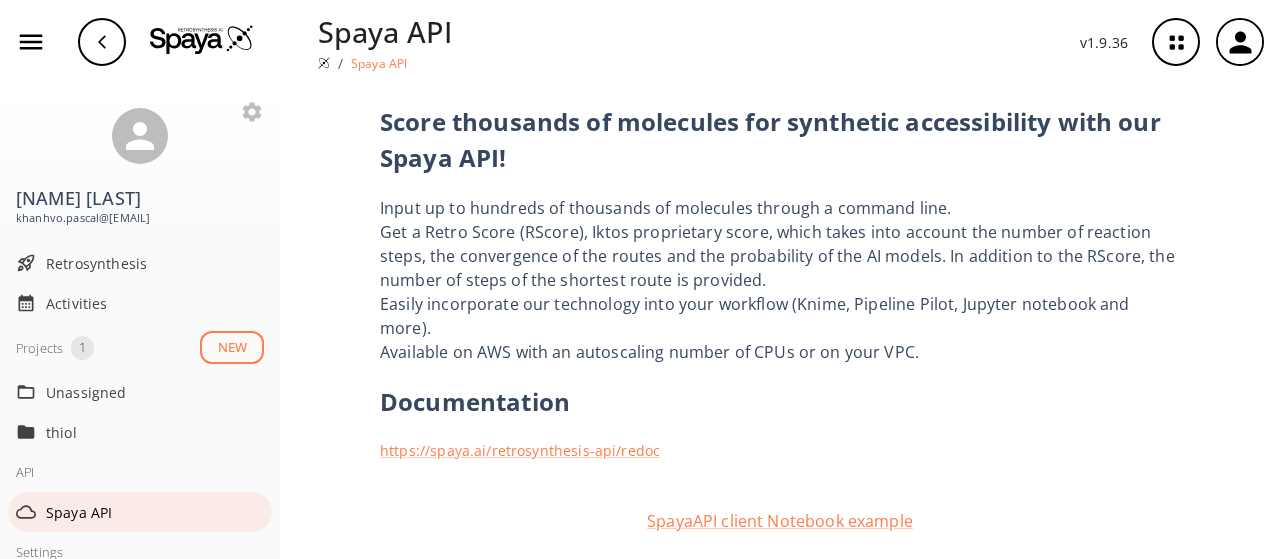 scroll, scrollTop: 108, scrollLeft: 0, axis: vertical 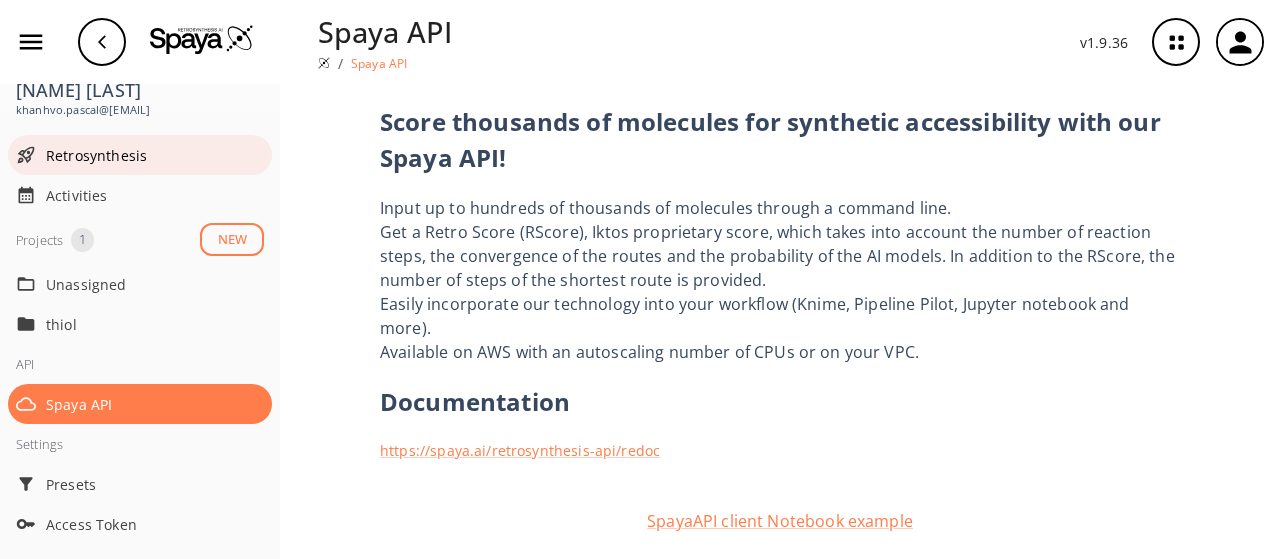 click on "Retrosynthesis" at bounding box center [155, 155] 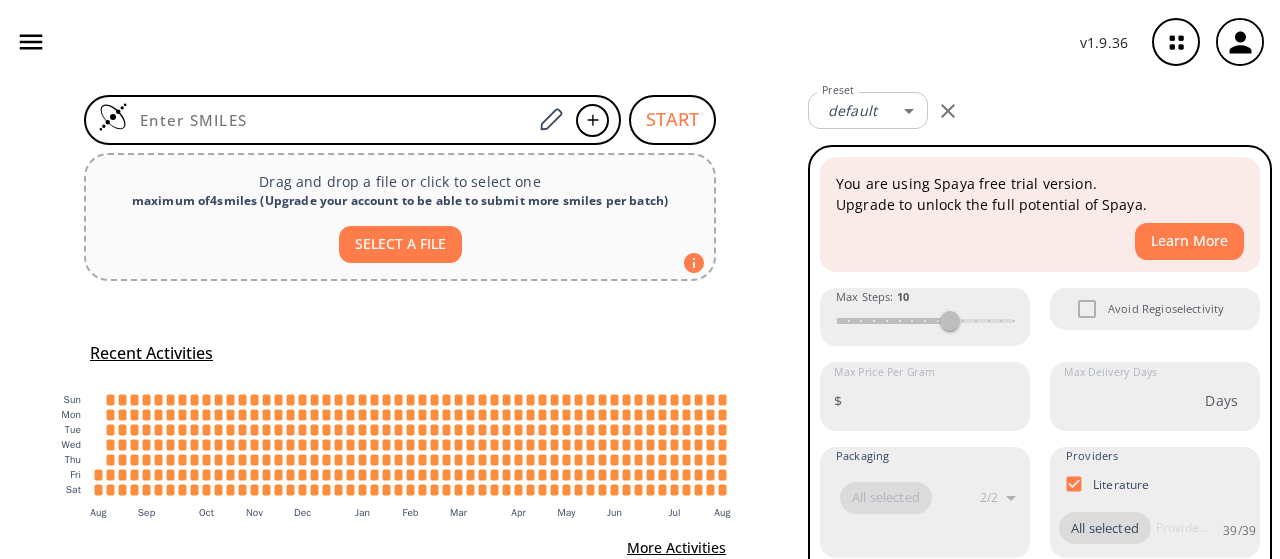 scroll, scrollTop: 73, scrollLeft: 0, axis: vertical 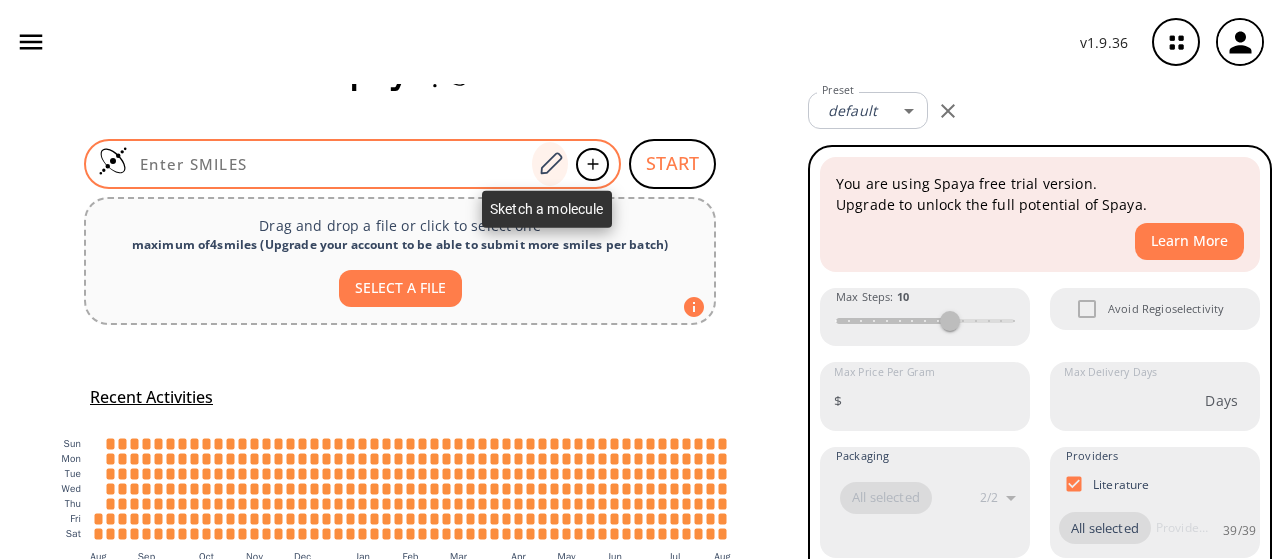click at bounding box center [550, 164] 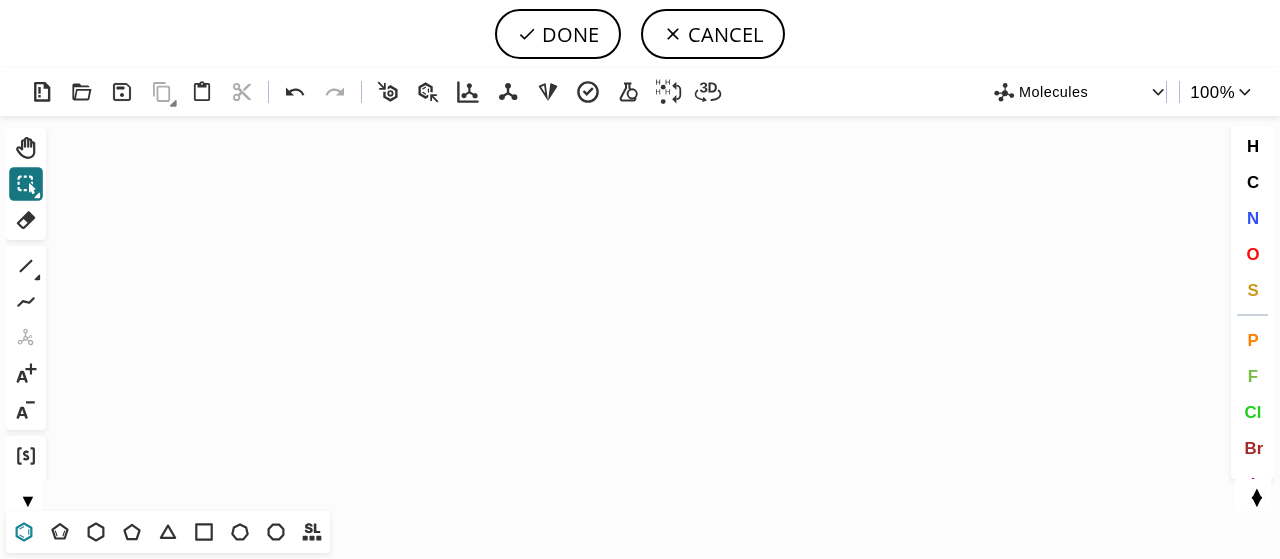 click 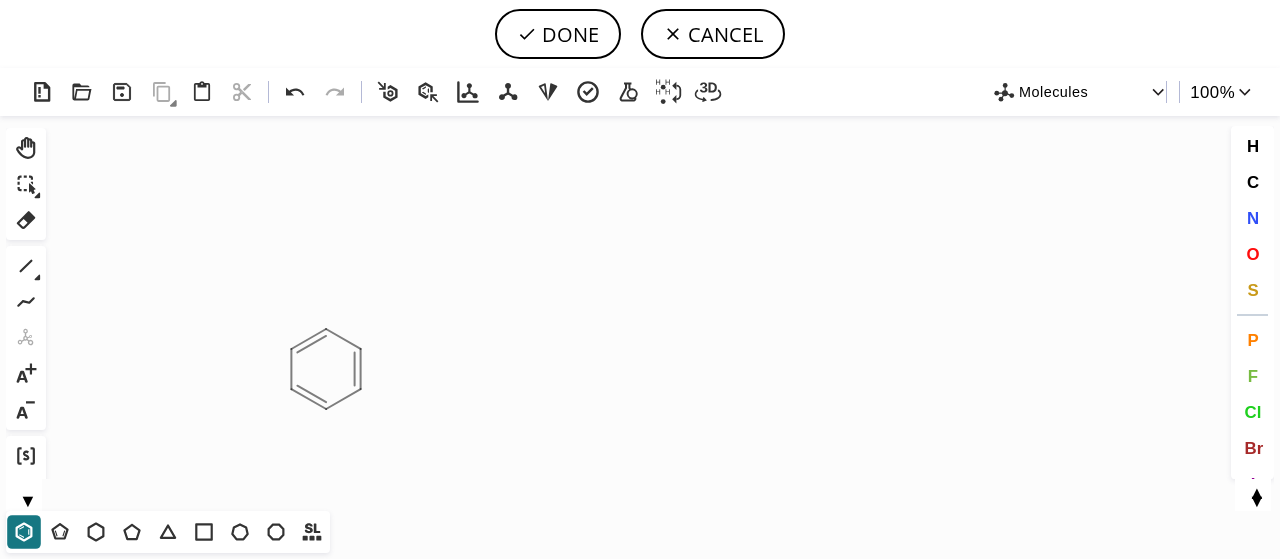 click on "Created with Raphaël 2.3.0" 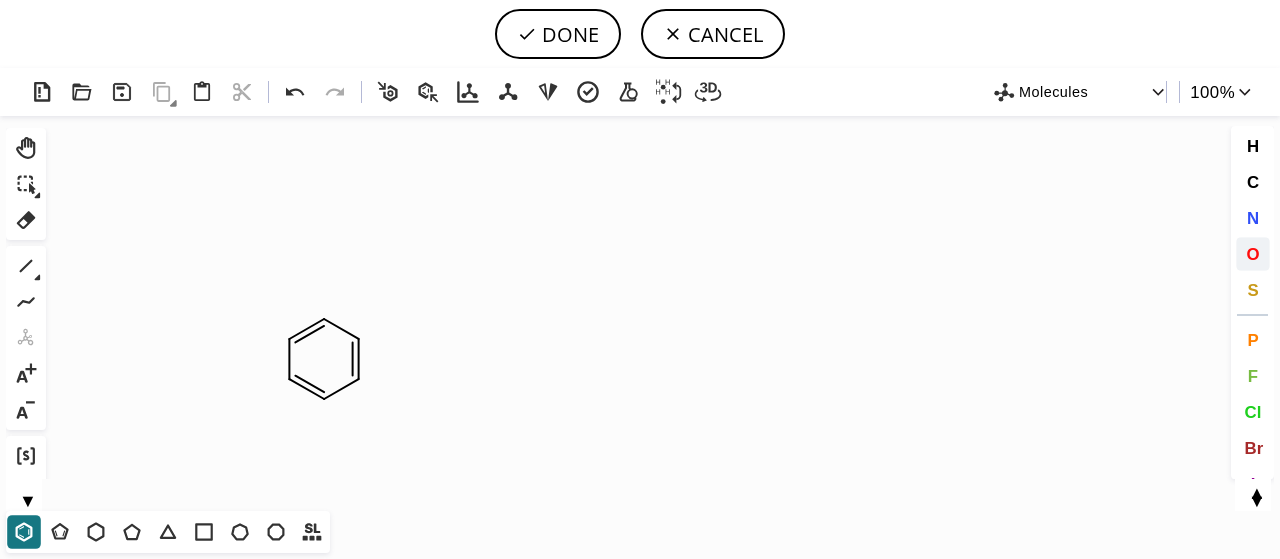 click on "O" at bounding box center [1253, 254] 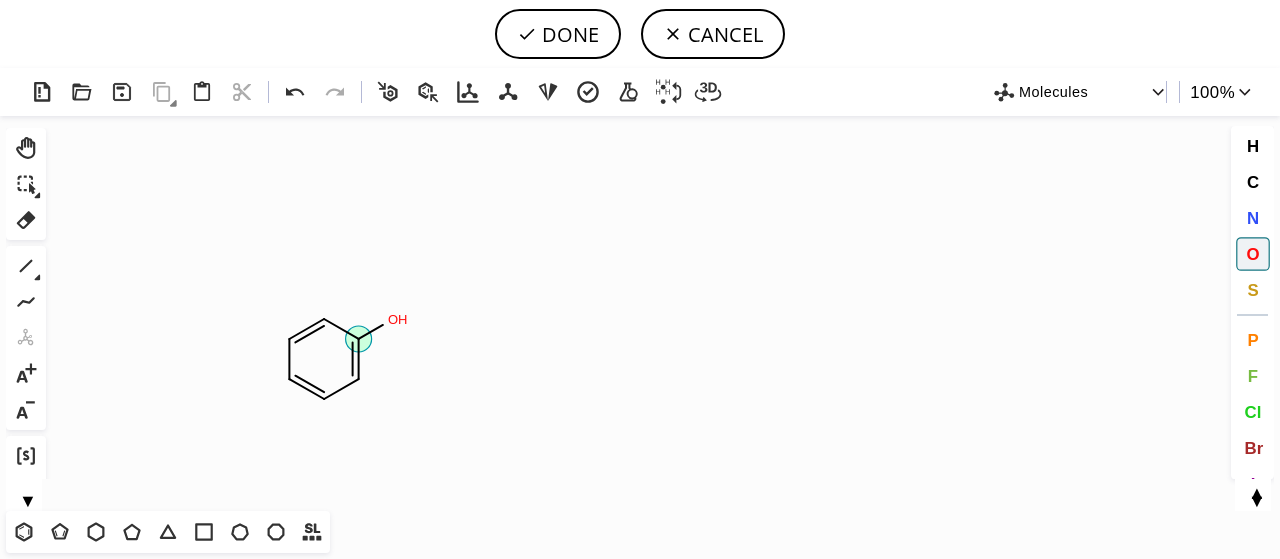 drag, startPoint x: 360, startPoint y: 337, endPoint x: 393, endPoint y: 310, distance: 42.638012 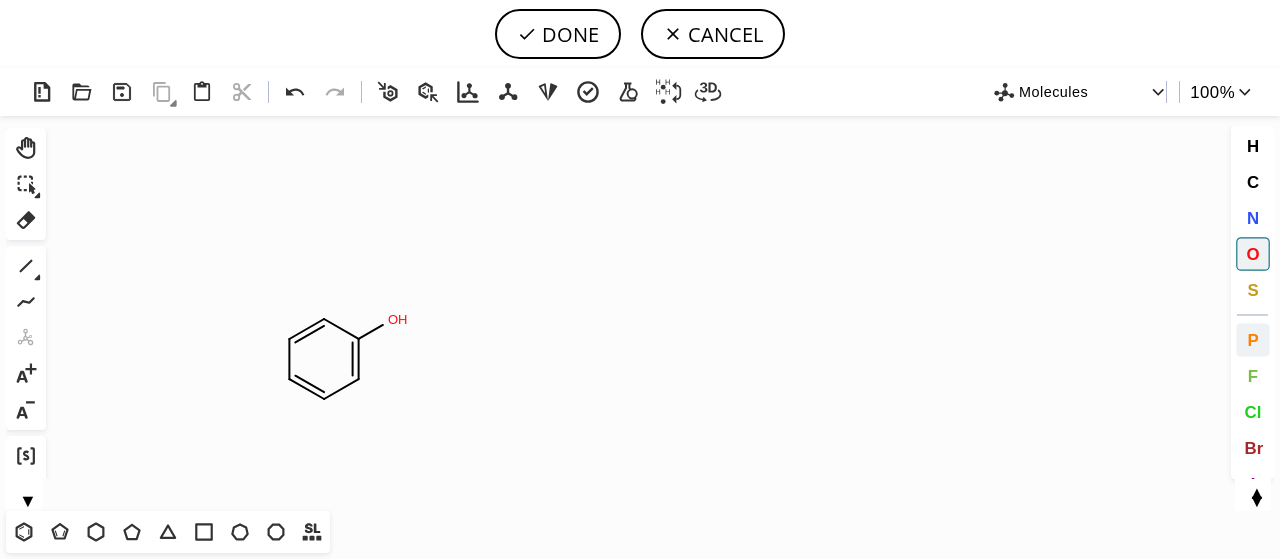 click on "P" at bounding box center [1252, 339] 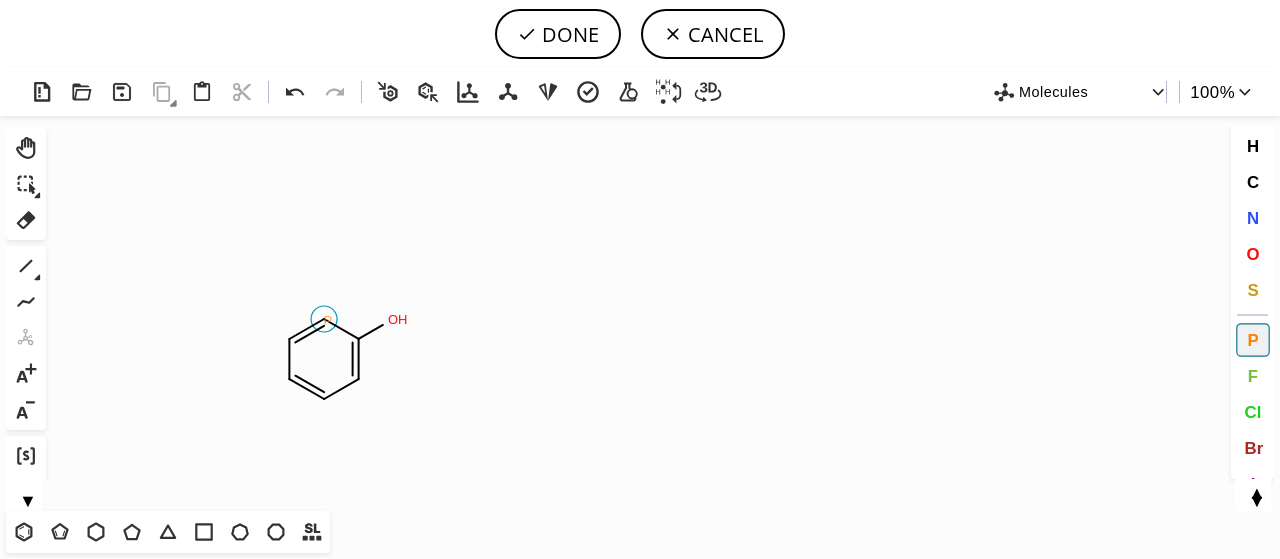 drag, startPoint x: 326, startPoint y: 319, endPoint x: 328, endPoint y: 222, distance: 97.020615 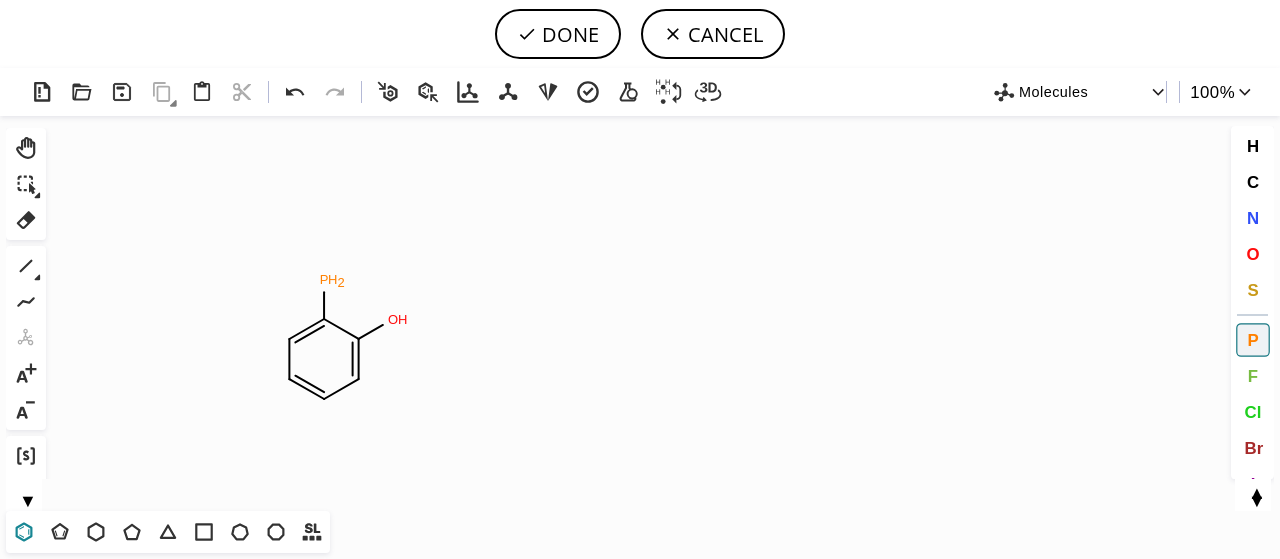 click 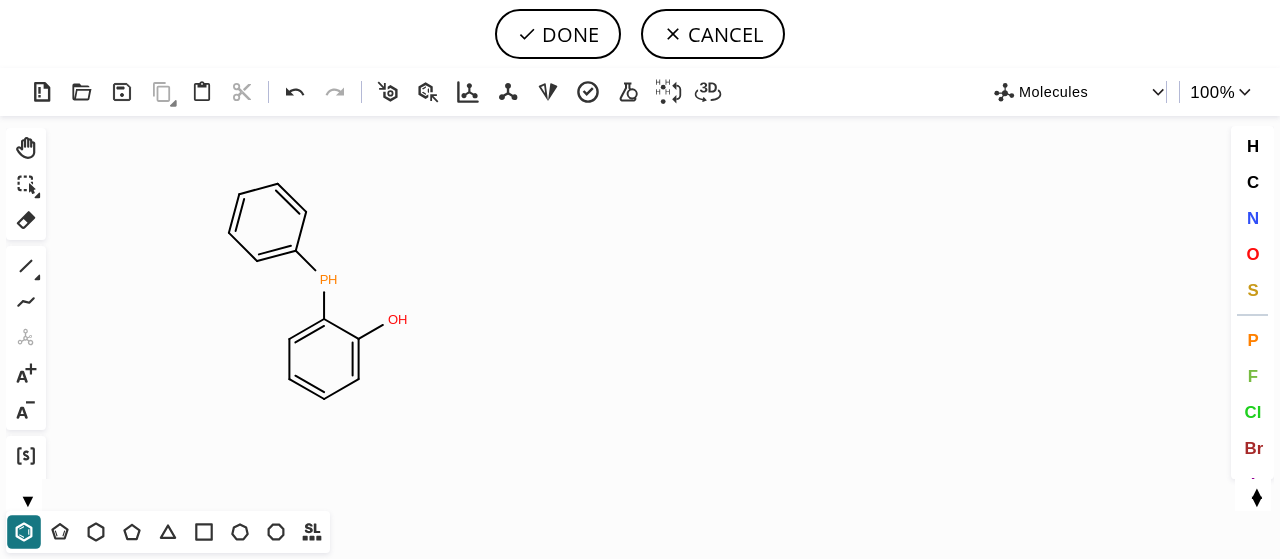 drag, startPoint x: 329, startPoint y: 275, endPoint x: 426, endPoint y: 205, distance: 119.62023 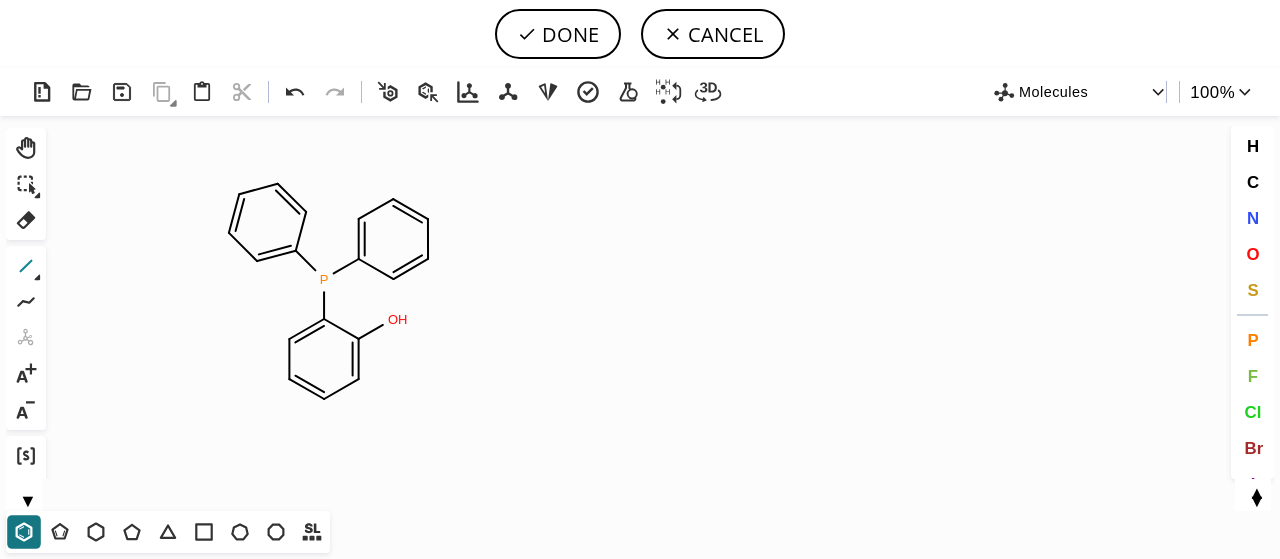 click 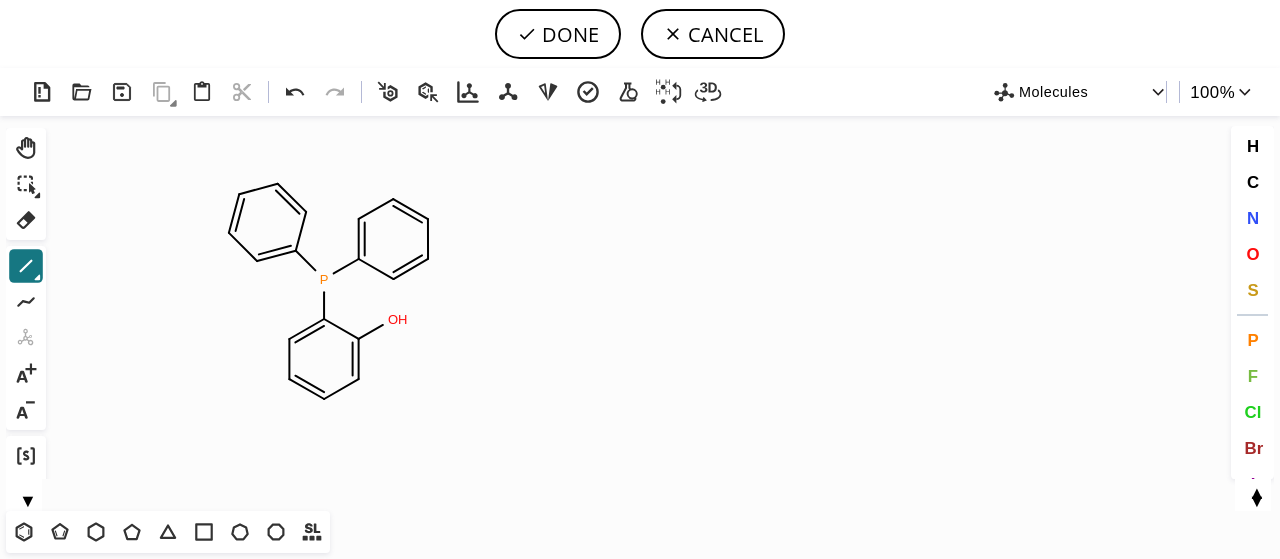 drag, startPoint x: 401, startPoint y: 320, endPoint x: 454, endPoint y: 355, distance: 63.51378 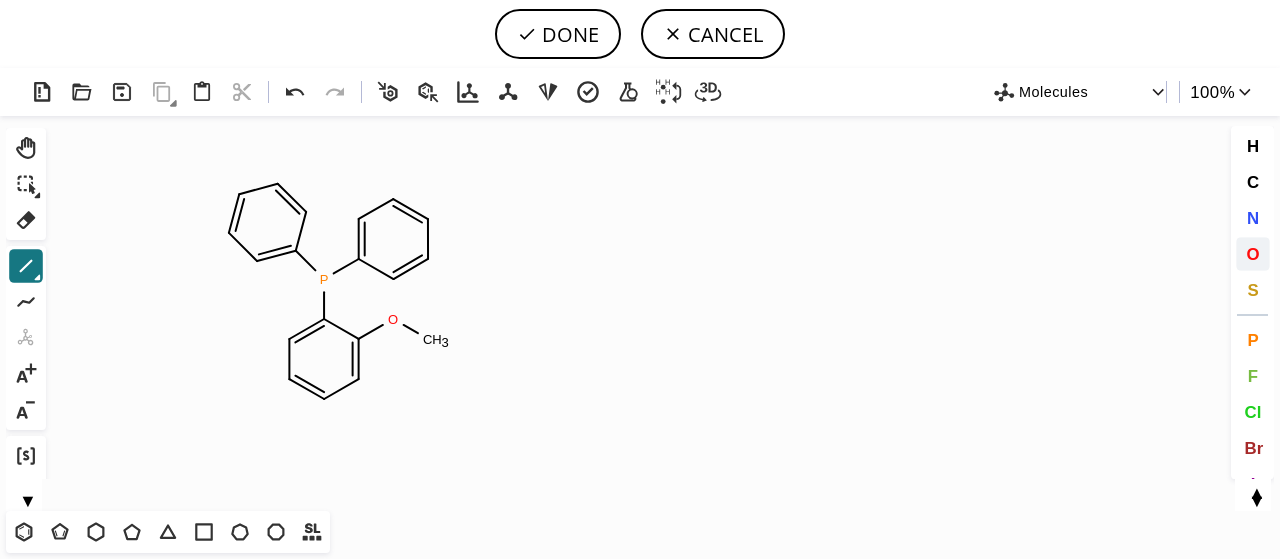 click on "O" at bounding box center [1252, 253] 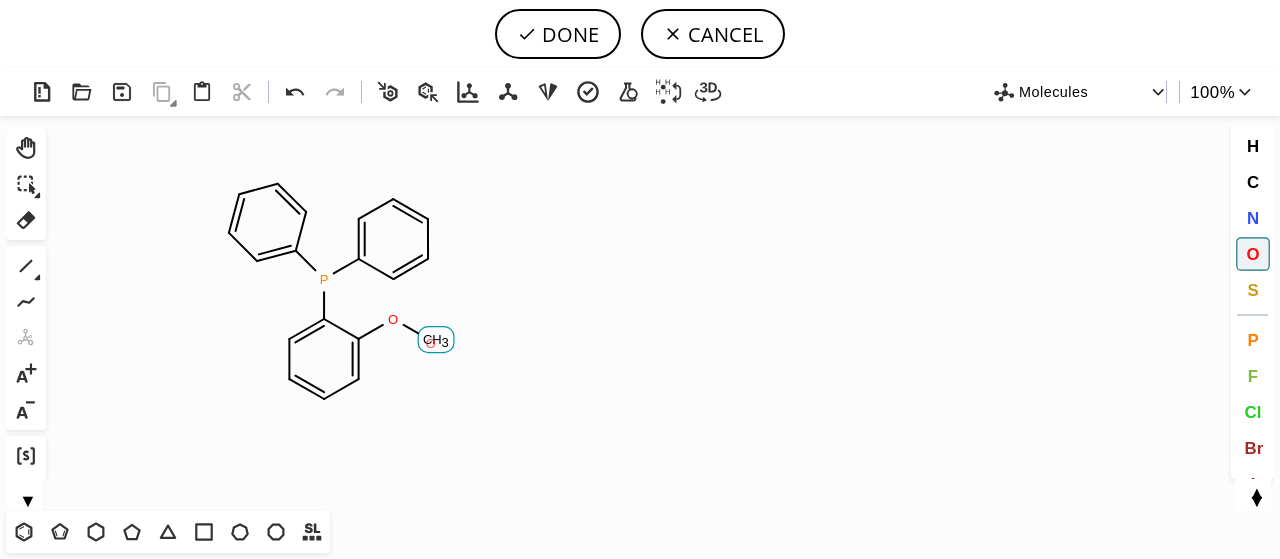 drag, startPoint x: 431, startPoint y: 343, endPoint x: 449, endPoint y: 315, distance: 33.286633 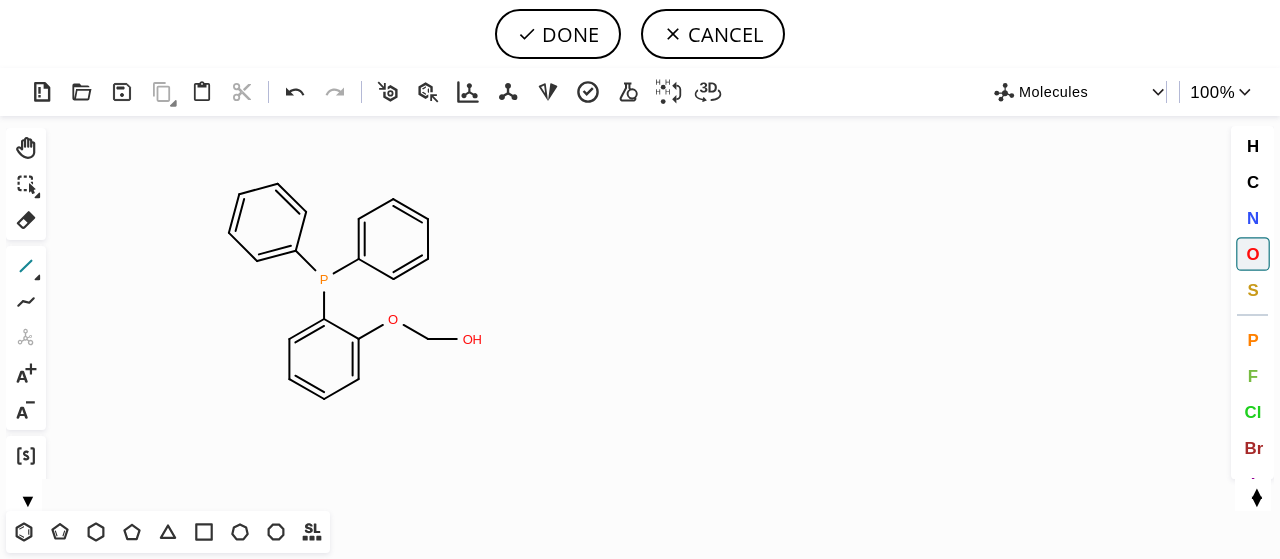 click 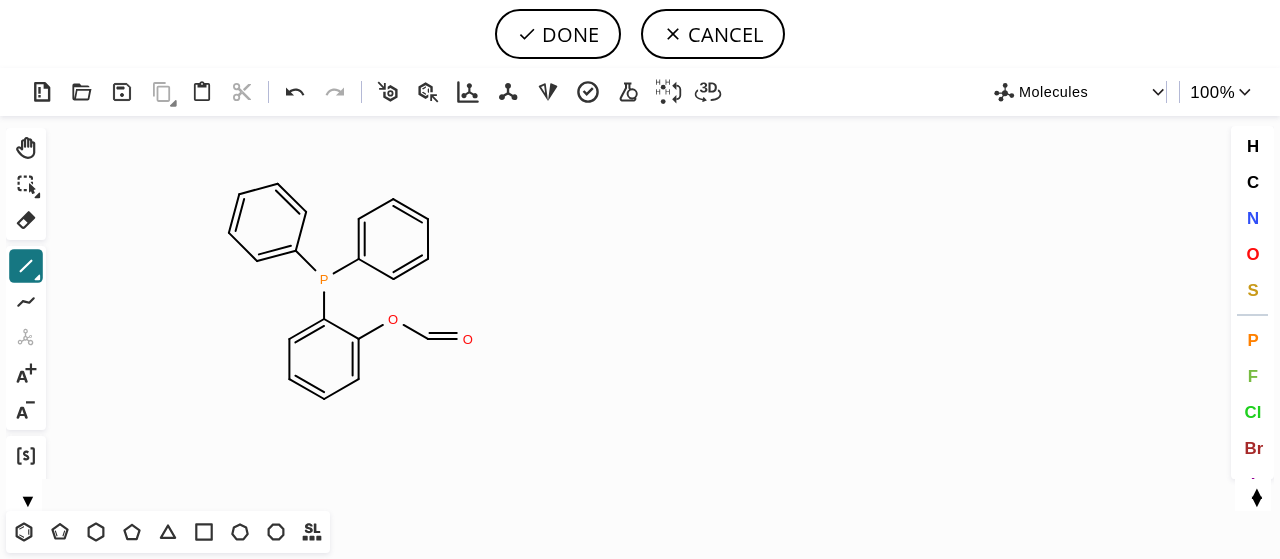 drag, startPoint x: 1241, startPoint y: 248, endPoint x: 1102, endPoint y: 293, distance: 146.1027 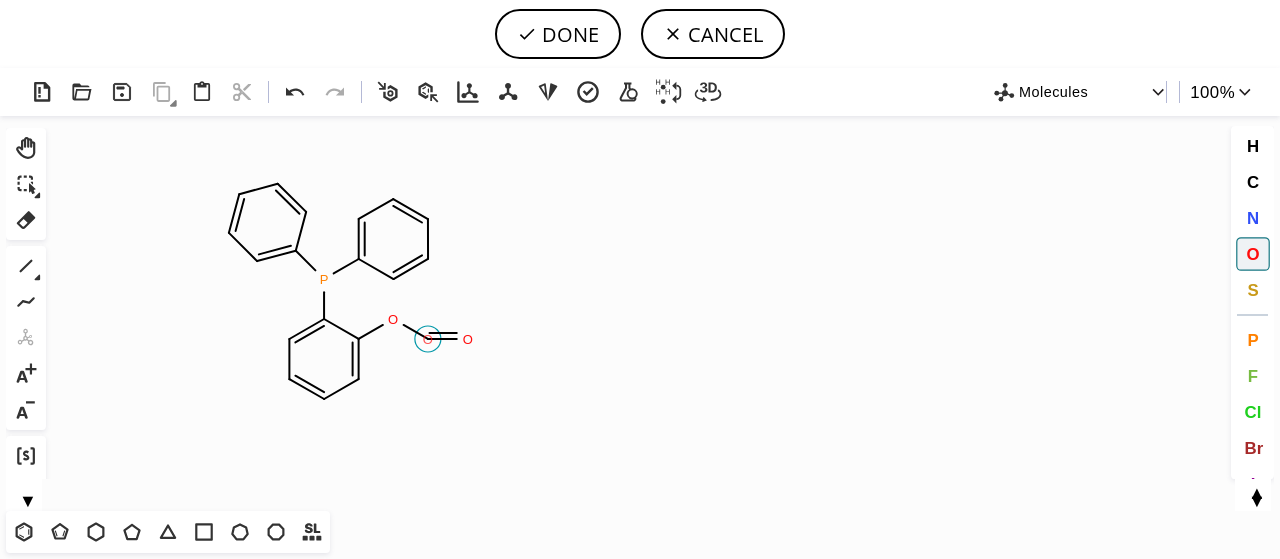 click on "Created with Raphaël 2.3.0 O O P O" 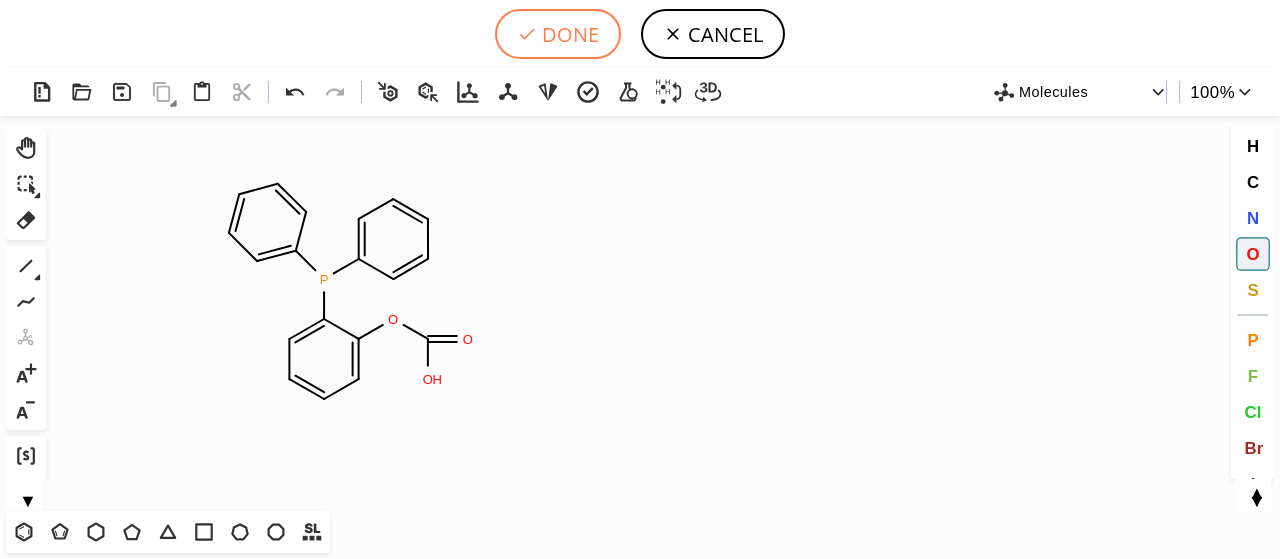 click on "DONE" at bounding box center [558, 34] 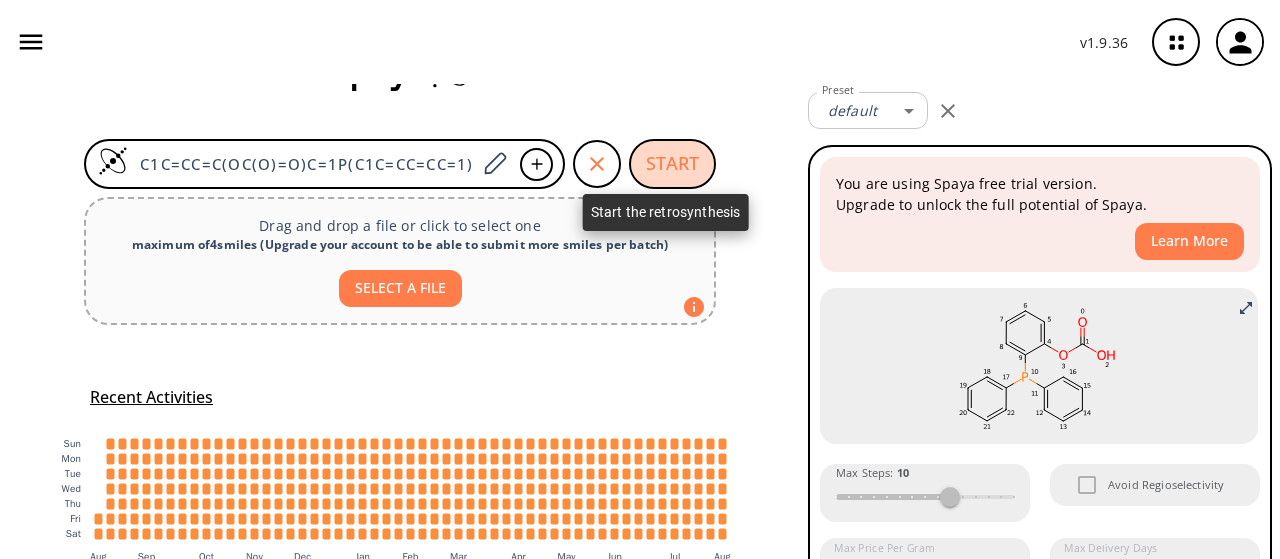 click on "START" at bounding box center (672, 164) 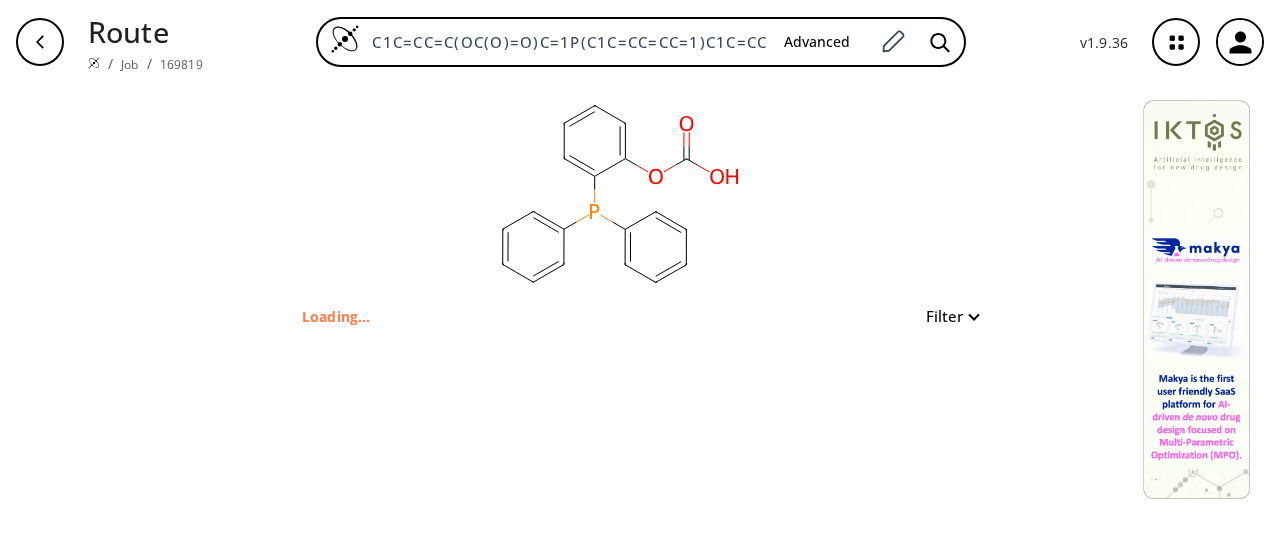 scroll, scrollTop: 0, scrollLeft: 0, axis: both 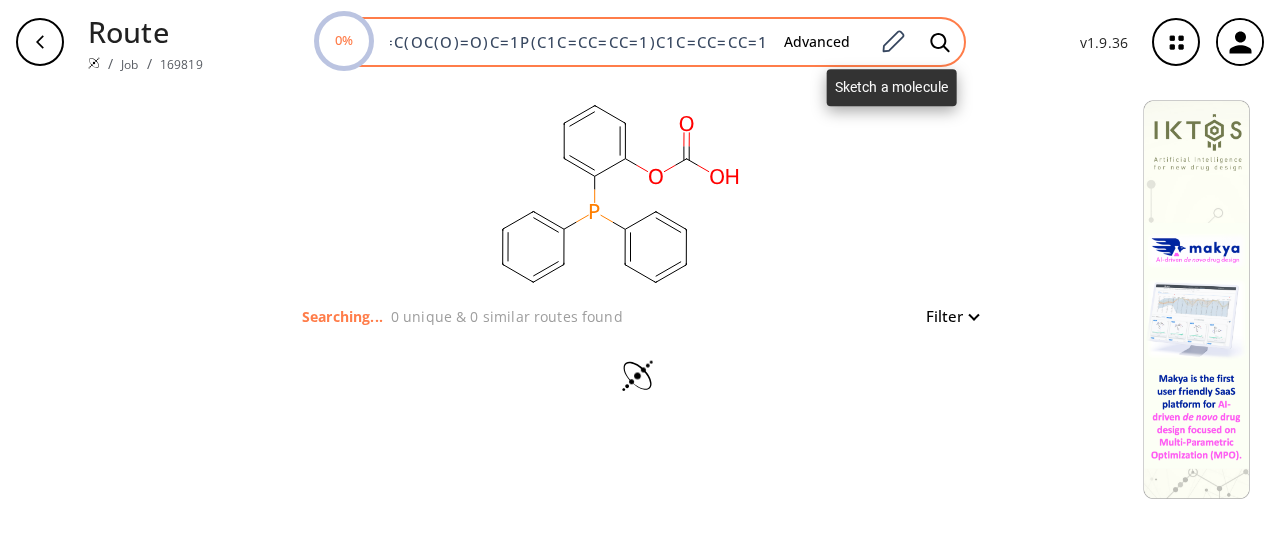 drag, startPoint x: 386, startPoint y: 46, endPoint x: 905, endPoint y: 57, distance: 519.1166 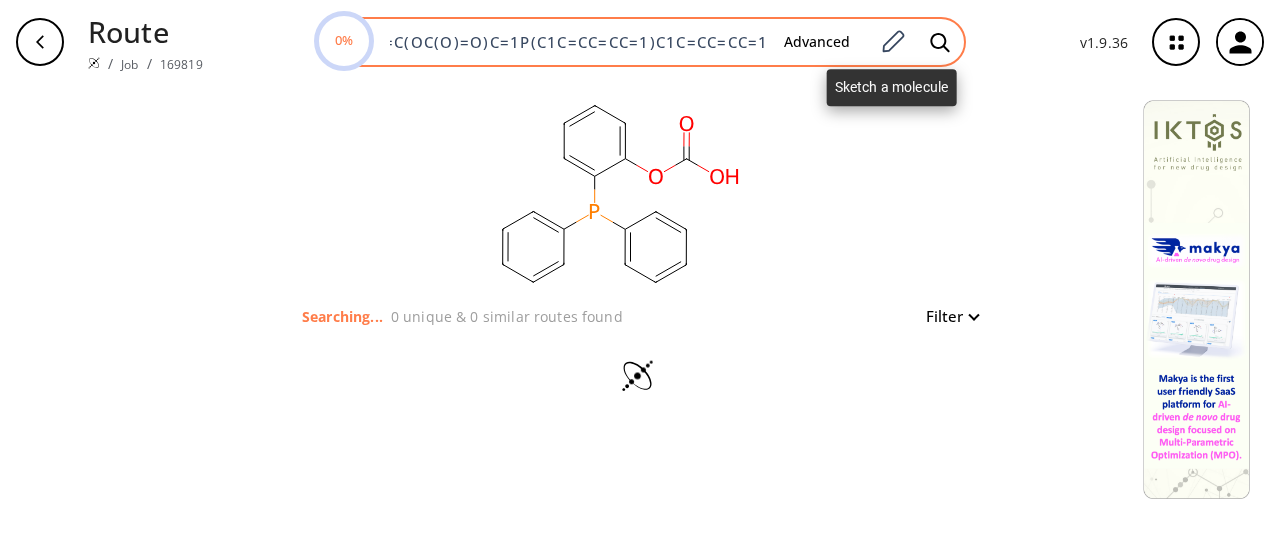 click on "0% C1C=CC=C(OC(O)=O)C=1P(C1C=CC=CC=1)C1C=CC=CC=1 Advanced" at bounding box center [641, 42] 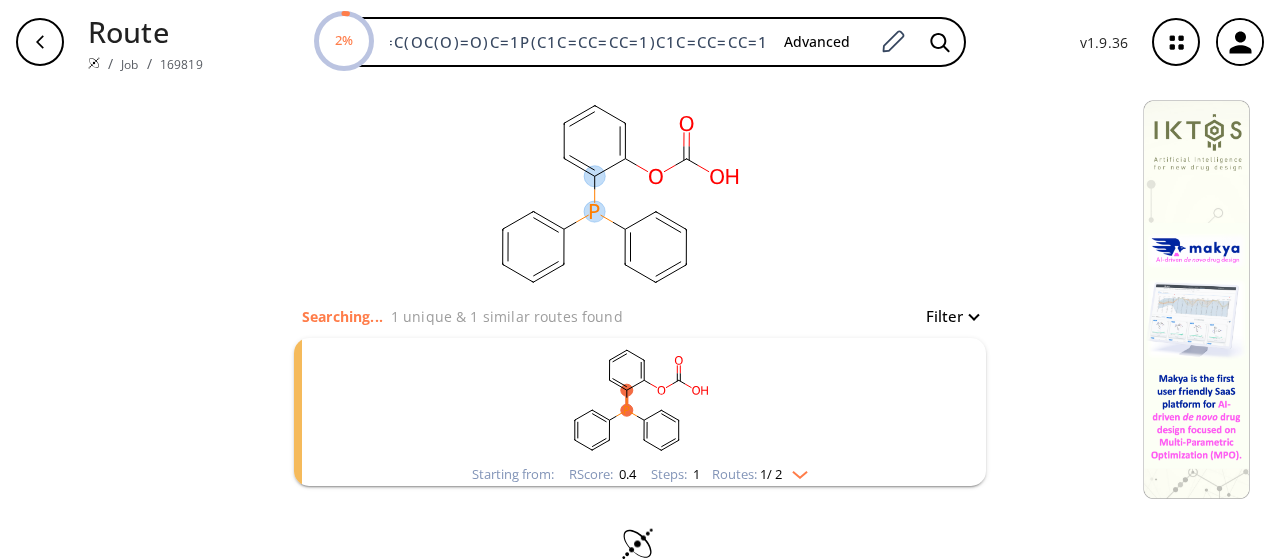 scroll, scrollTop: 36, scrollLeft: 0, axis: vertical 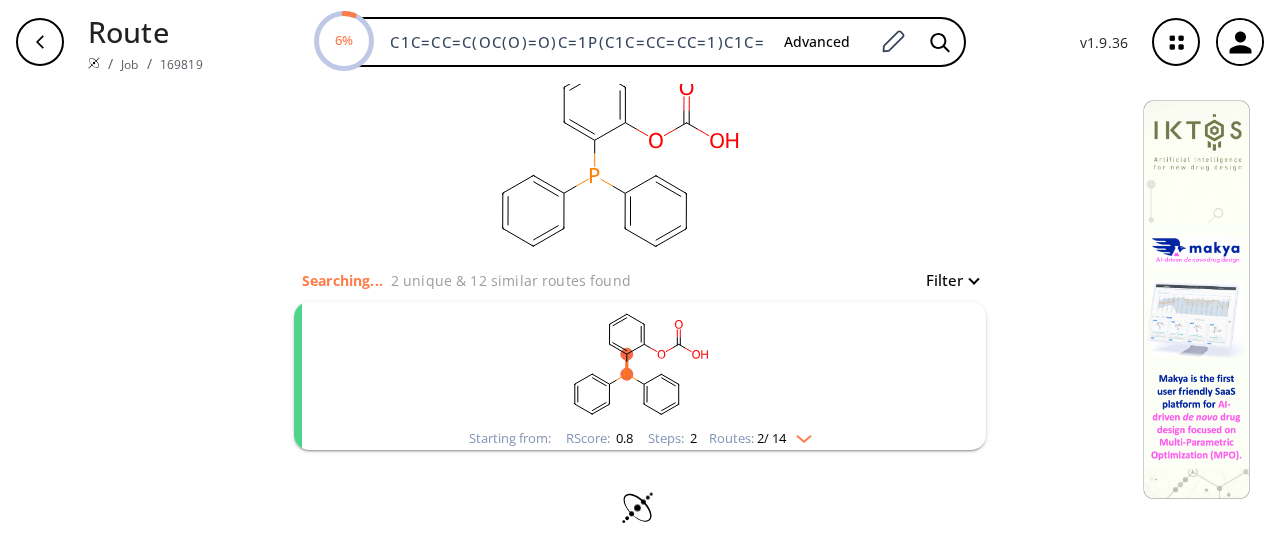 click on "Routes:   2  / 14" at bounding box center (760, 438) 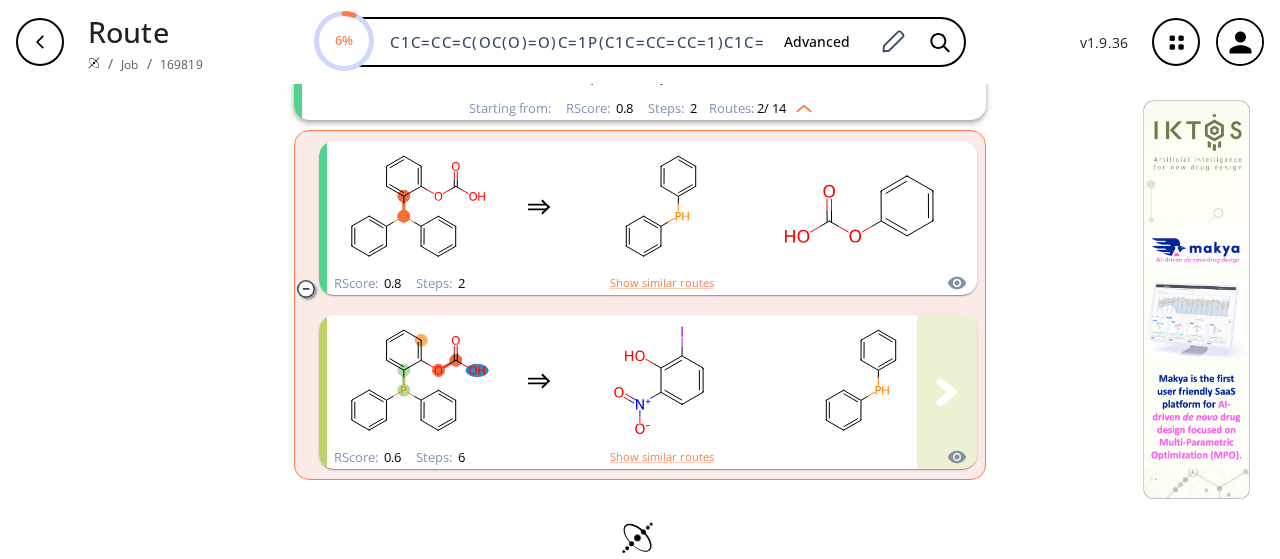 scroll, scrollTop: 366, scrollLeft: 0, axis: vertical 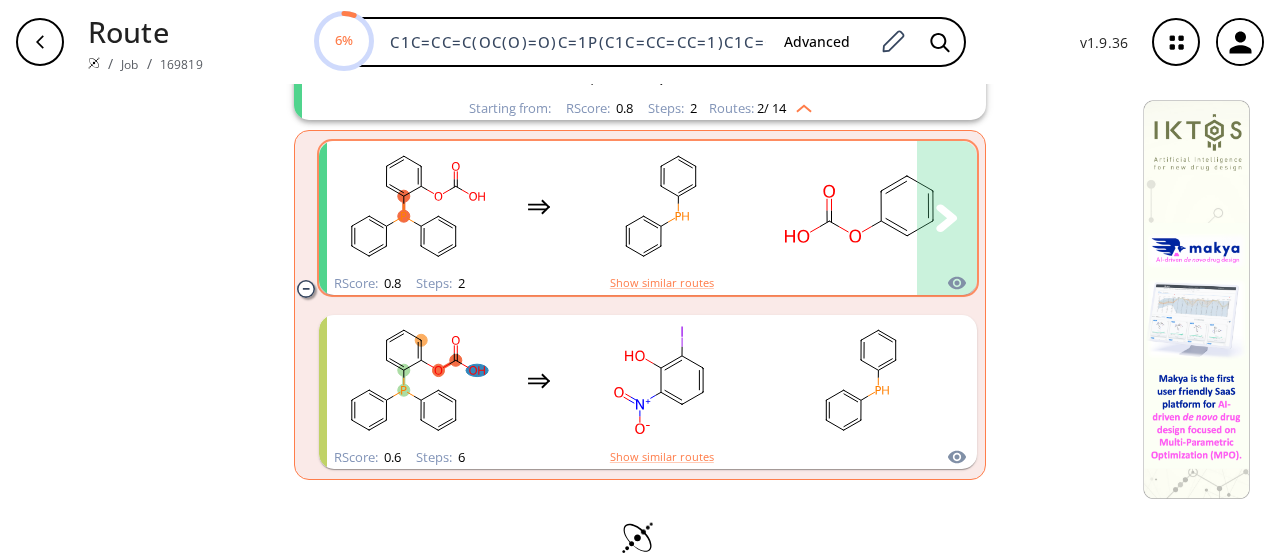 click 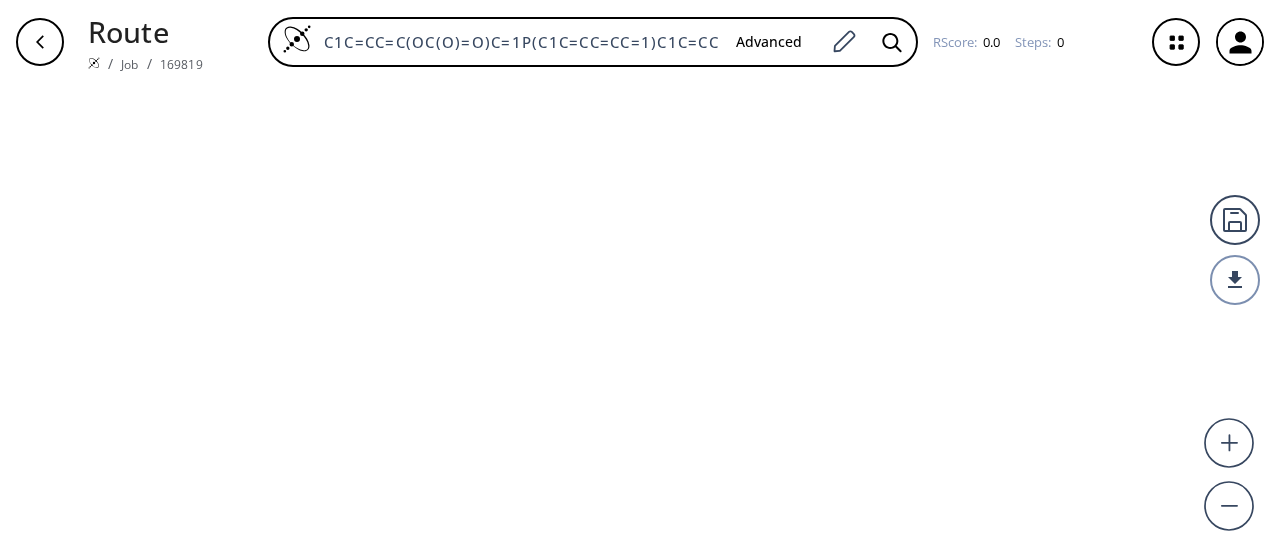 scroll, scrollTop: 0, scrollLeft: 0, axis: both 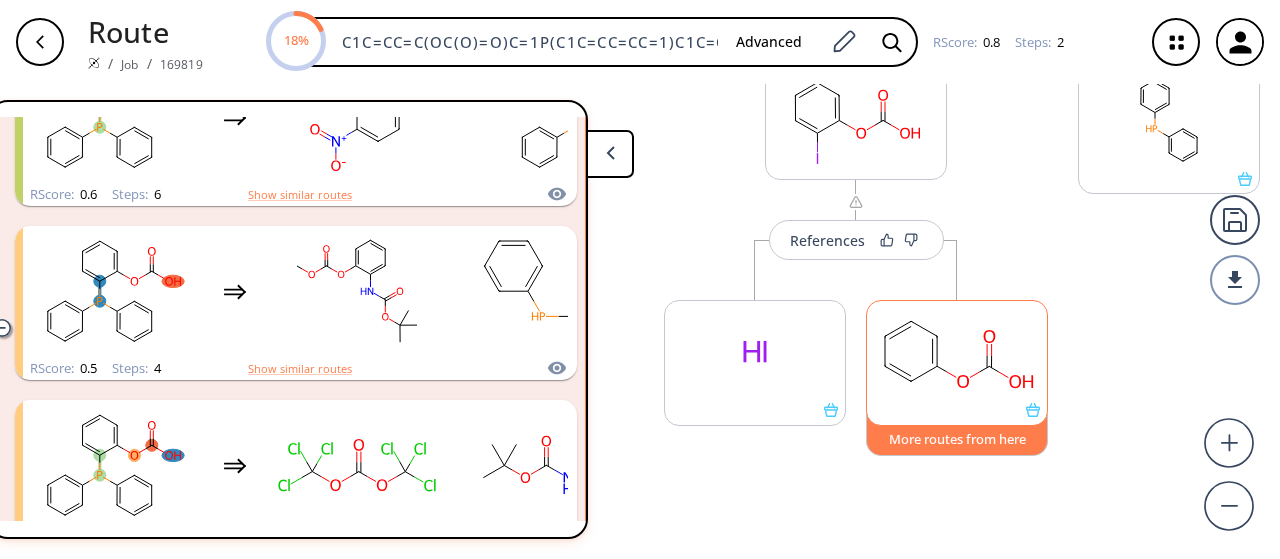 click on "More routes from here" at bounding box center [957, 434] 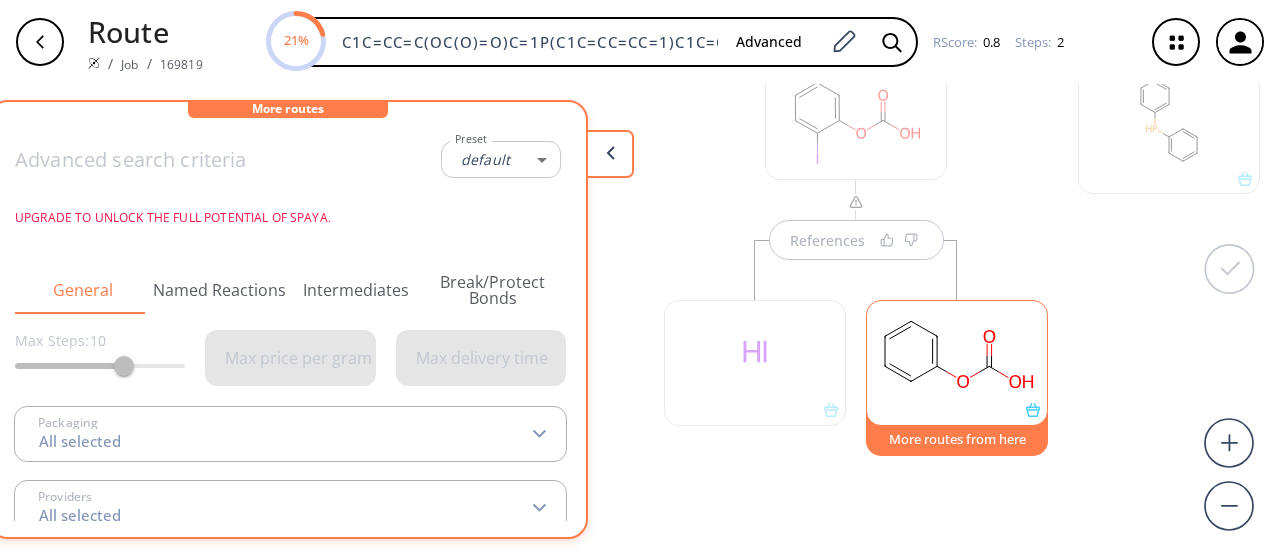 type on "-1" 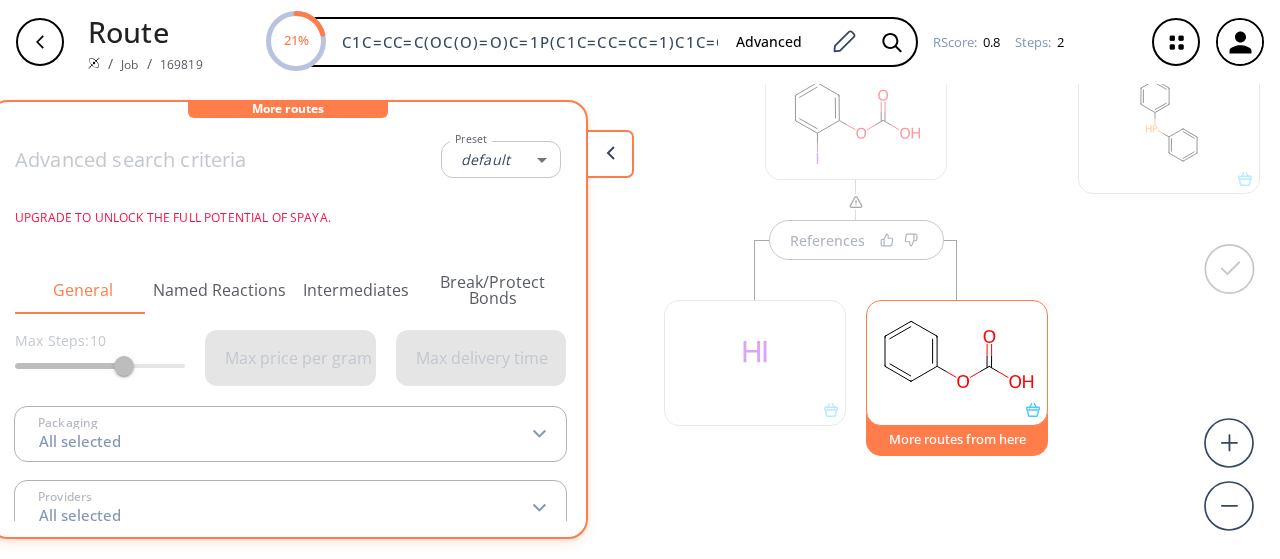 type on "All selected" 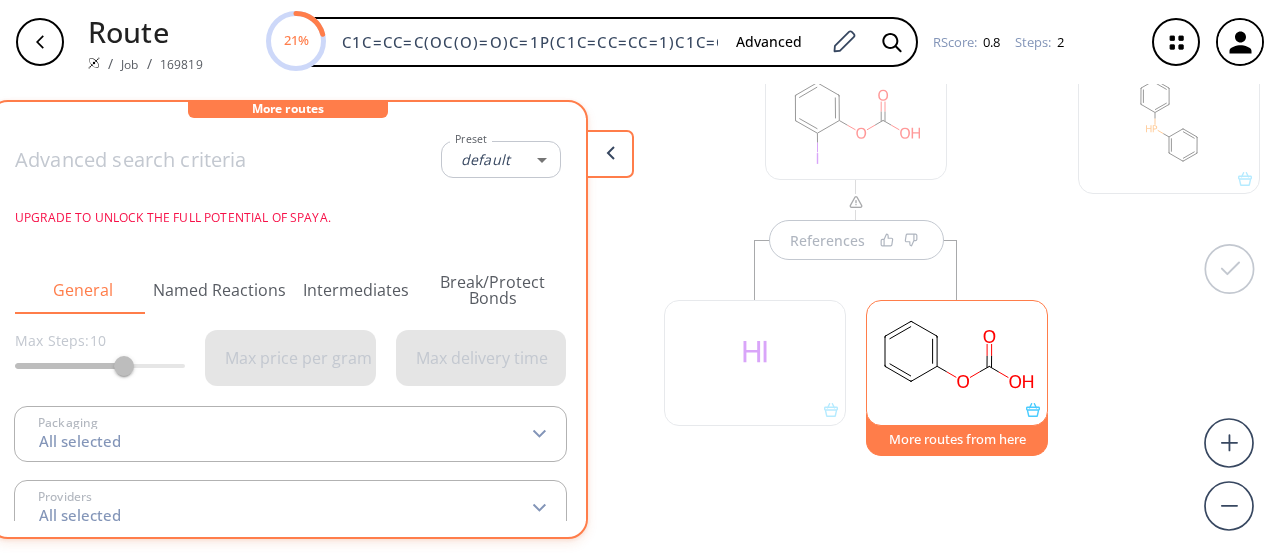 type on "All selected" 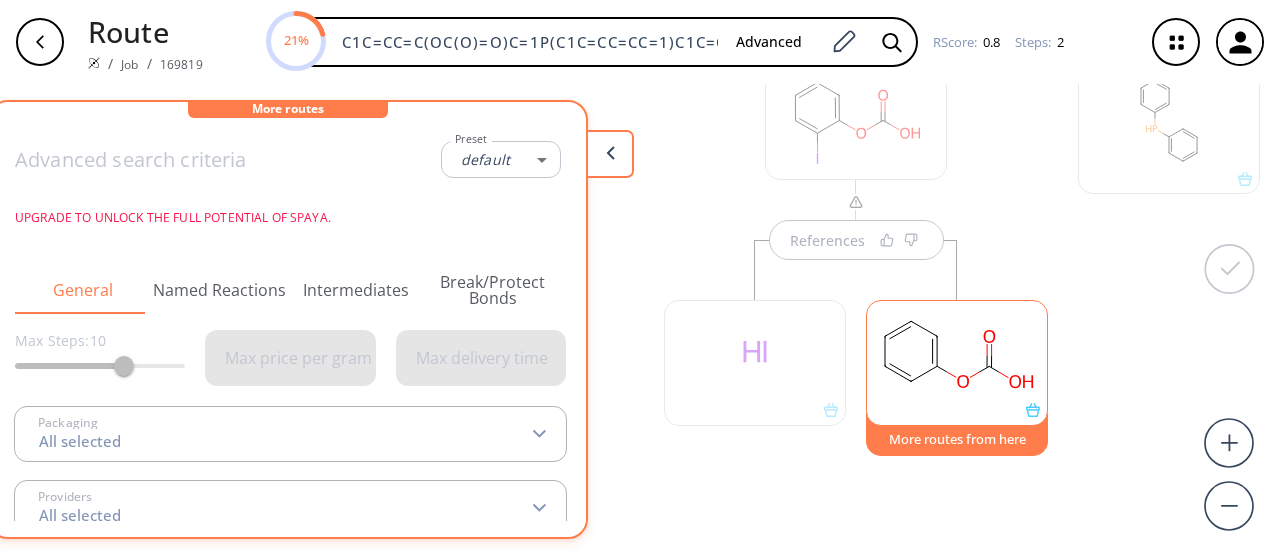scroll, scrollTop: 0, scrollLeft: 0, axis: both 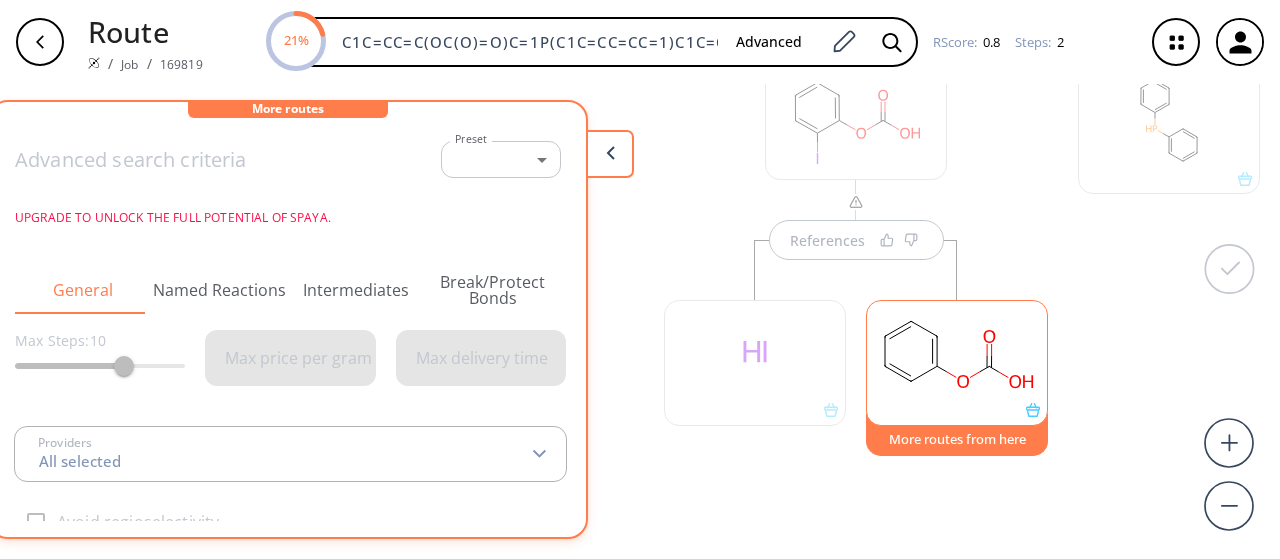 type on "All selected" 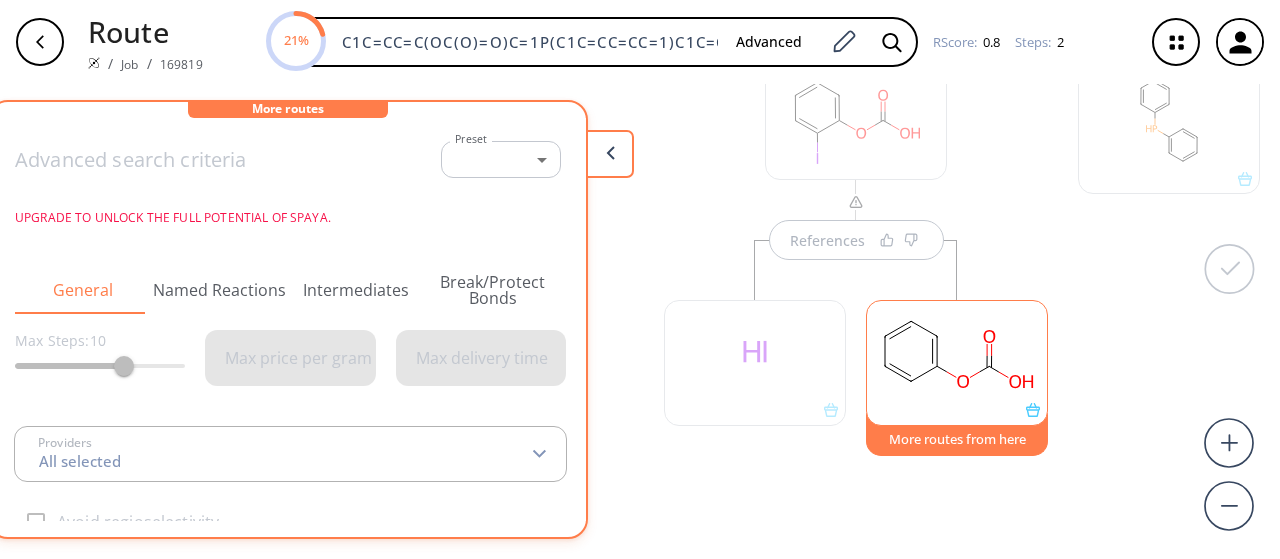 type on "All selected" 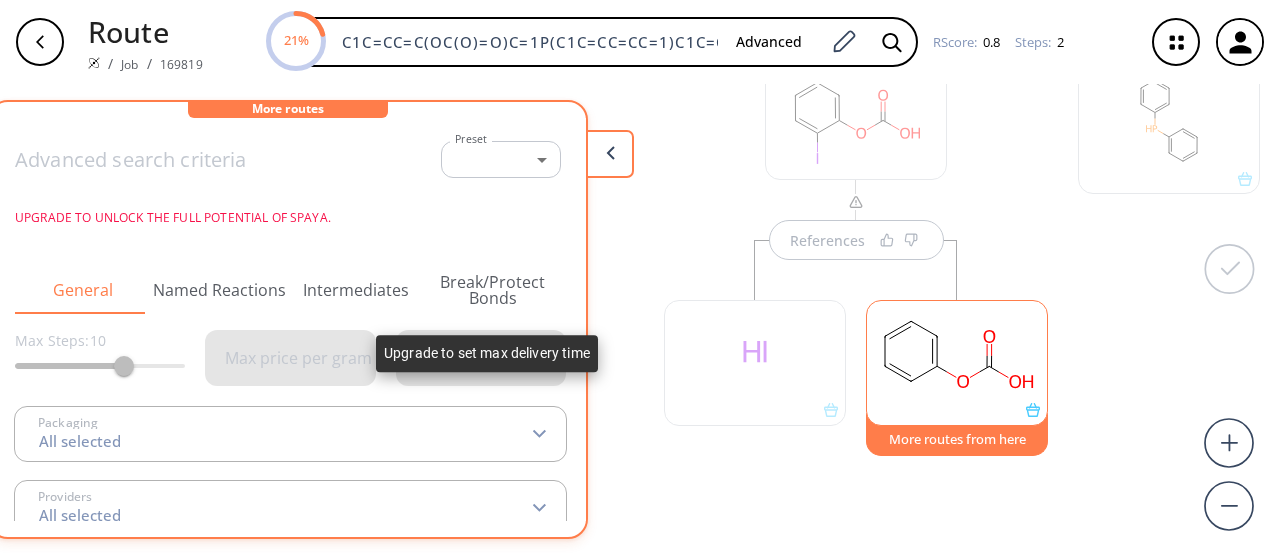scroll, scrollTop: 0, scrollLeft: 0, axis: both 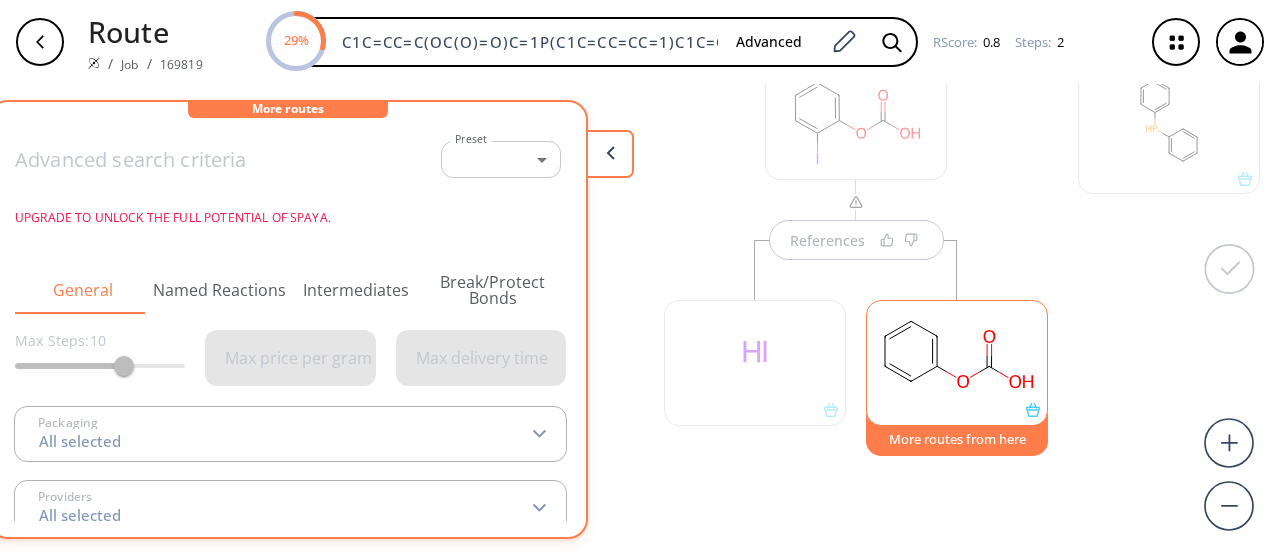 click on "References More routes from here" at bounding box center [856, 257] 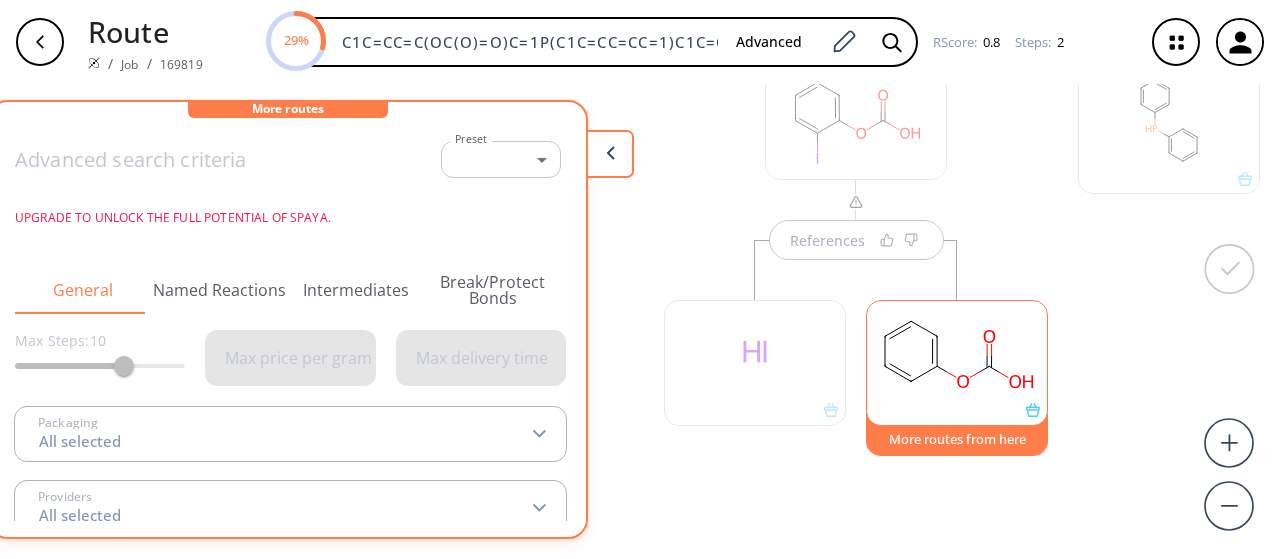 scroll, scrollTop: 0, scrollLeft: 0, axis: both 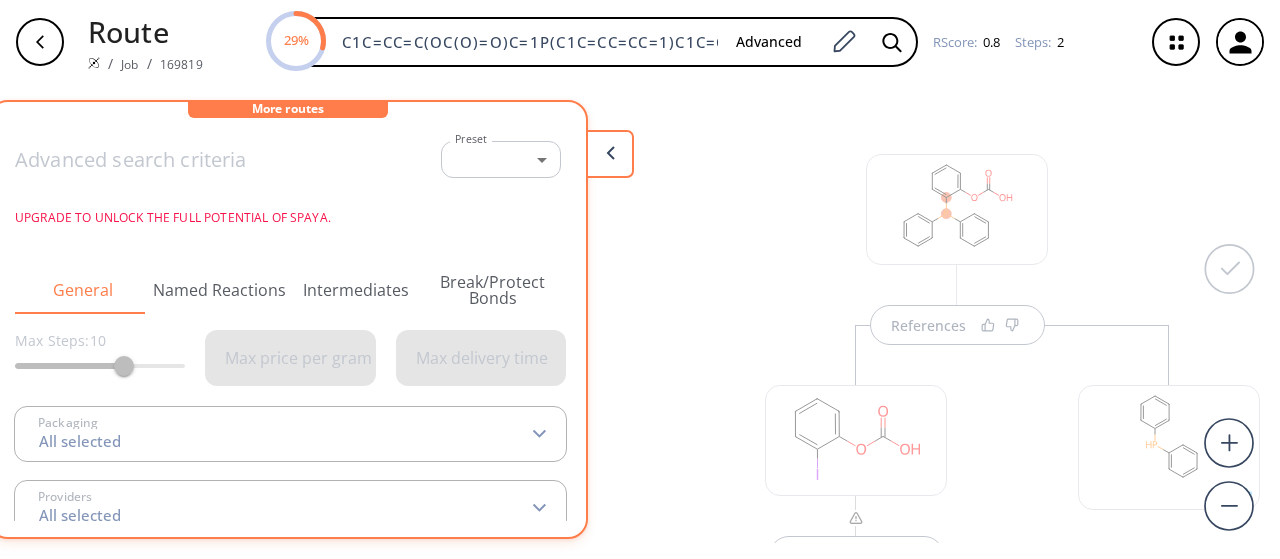 click at bounding box center [957, 209] 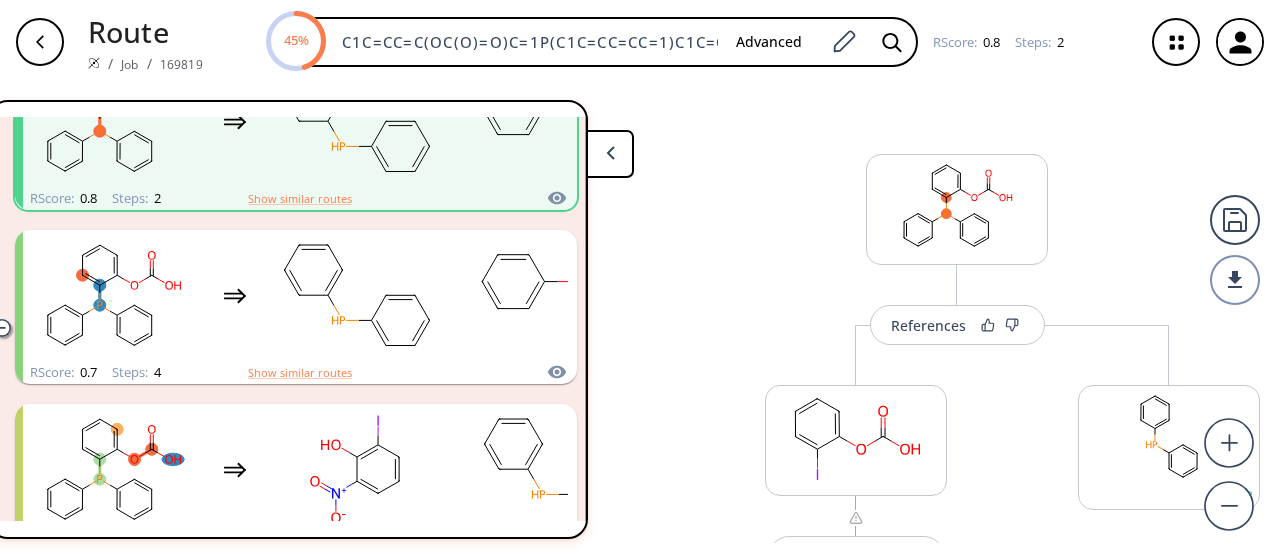 scroll, scrollTop: 0, scrollLeft: 0, axis: both 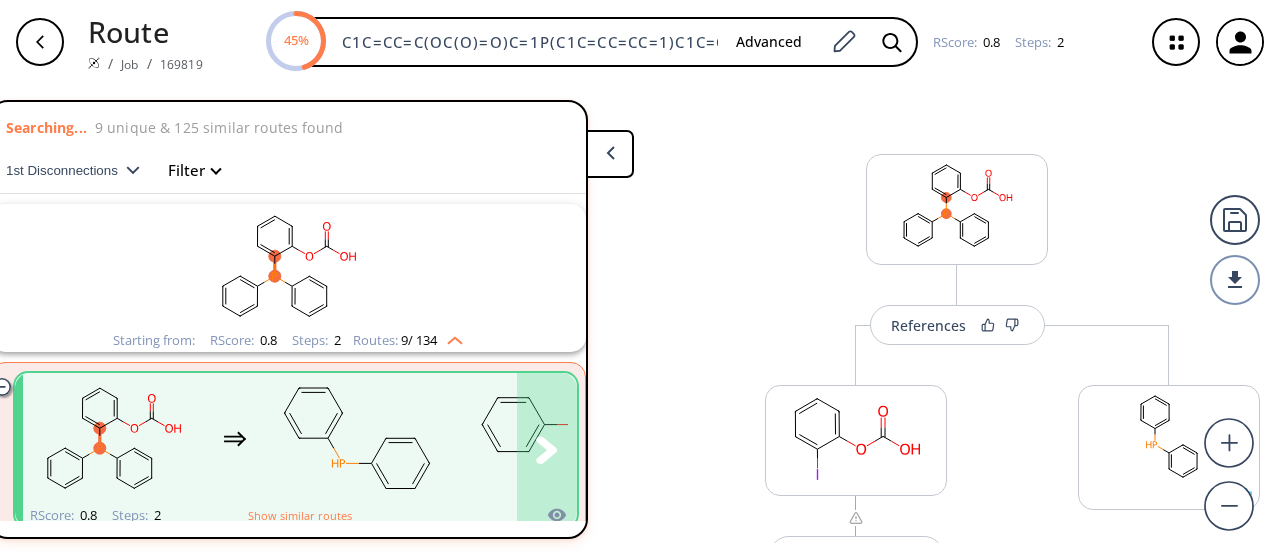 click 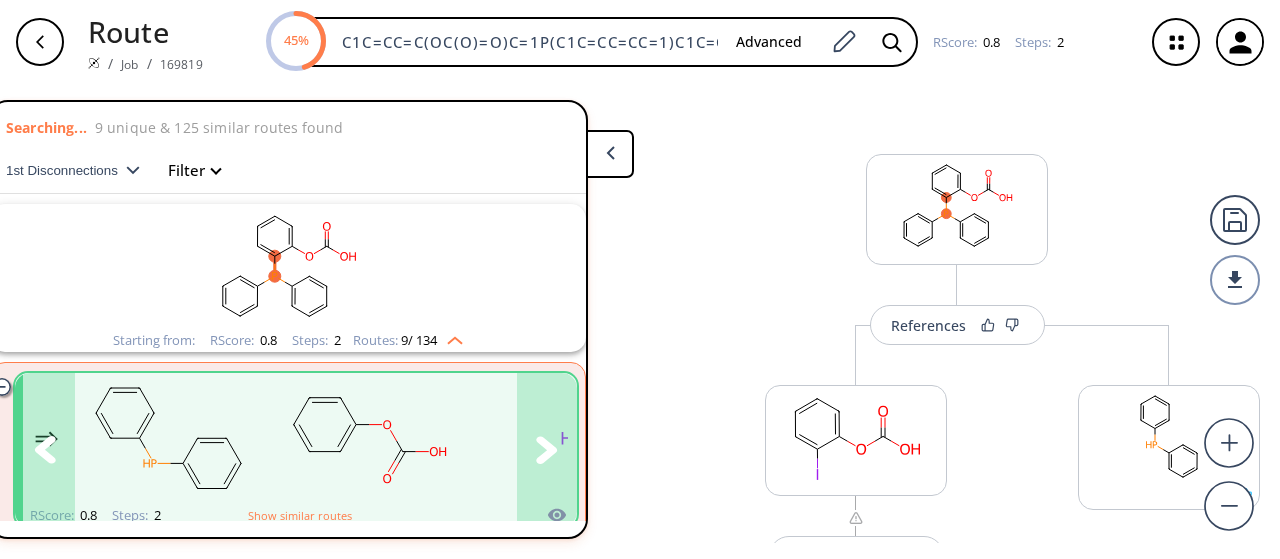 click at bounding box center [547, 450] 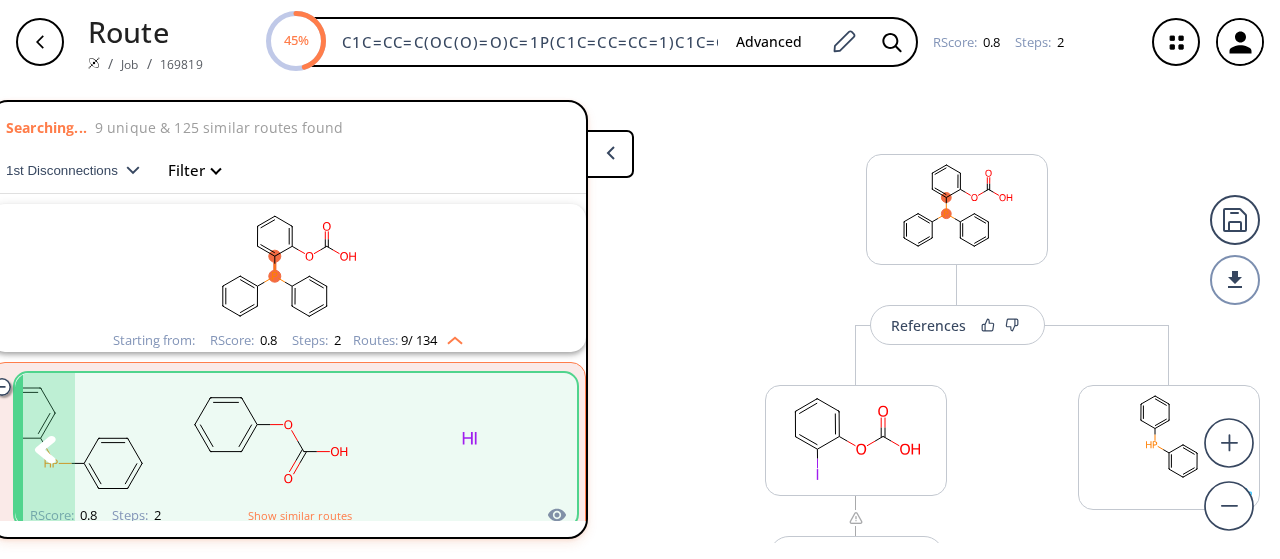 click at bounding box center [547, 450] 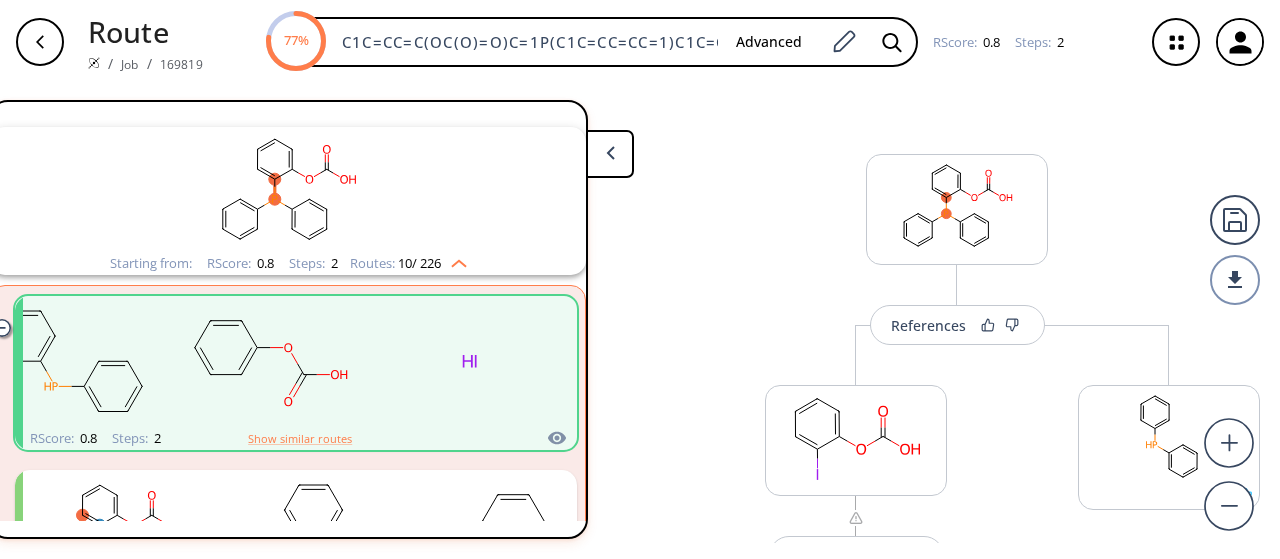scroll, scrollTop: 0, scrollLeft: 0, axis: both 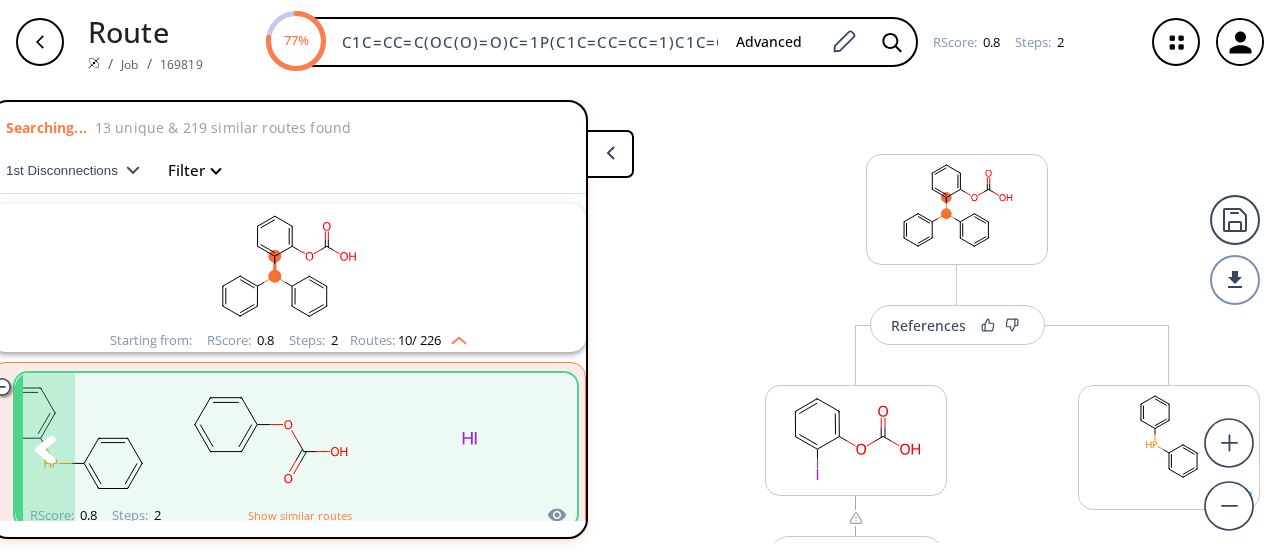 click 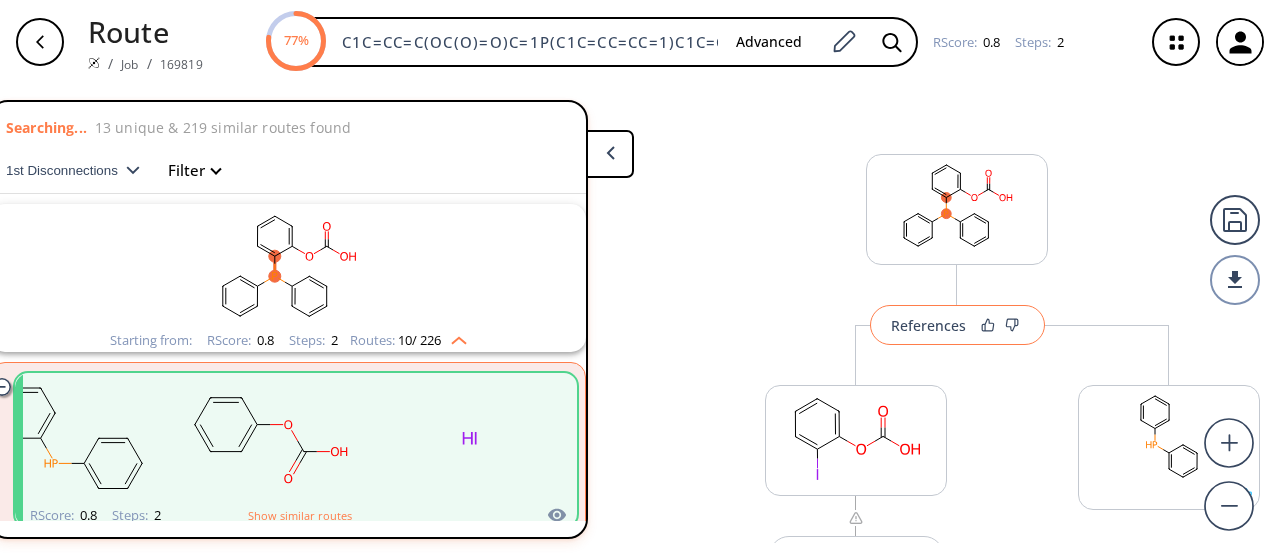 click on "References" at bounding box center (957, 325) 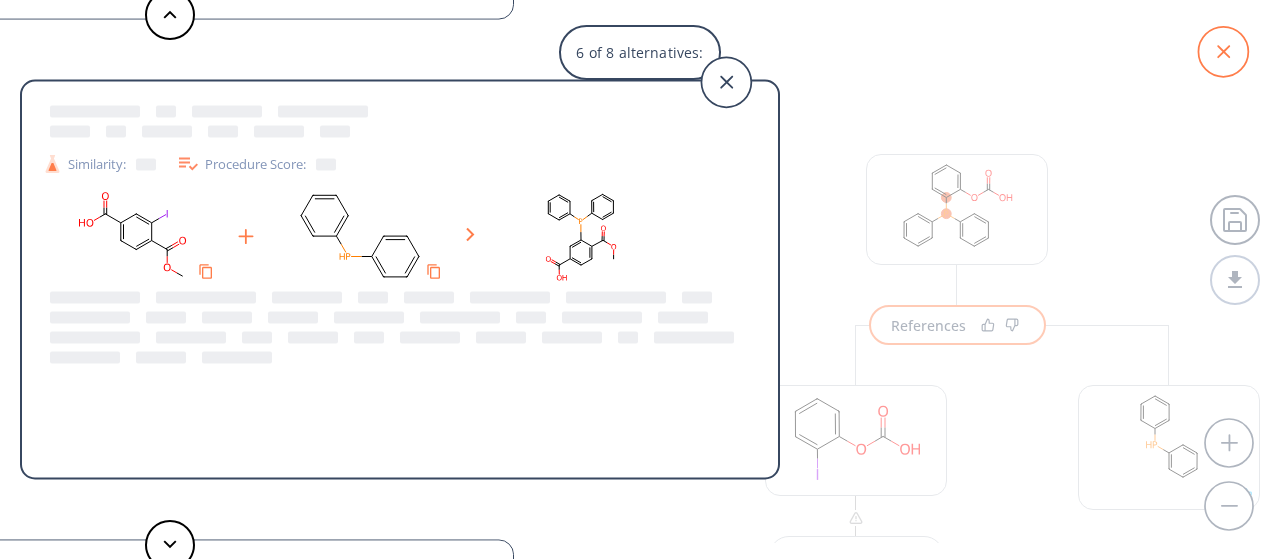 click 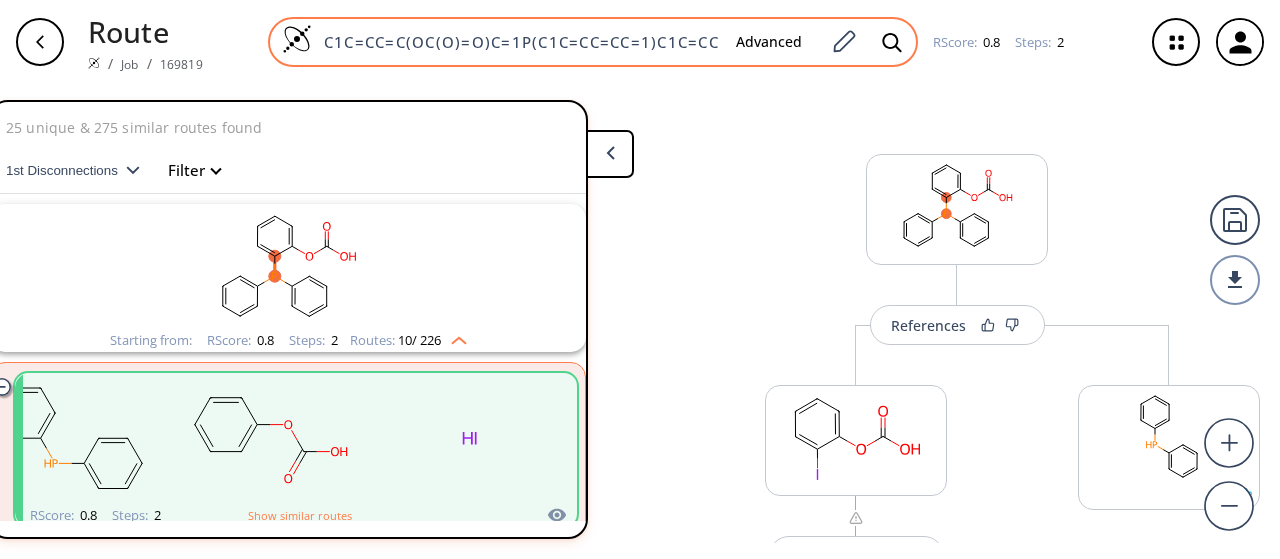 click on "C1C=CC=C(OC(O)=O)C=1P(C1C=CC=CC=1)C1C=CC=CC=1" at bounding box center (516, 42) 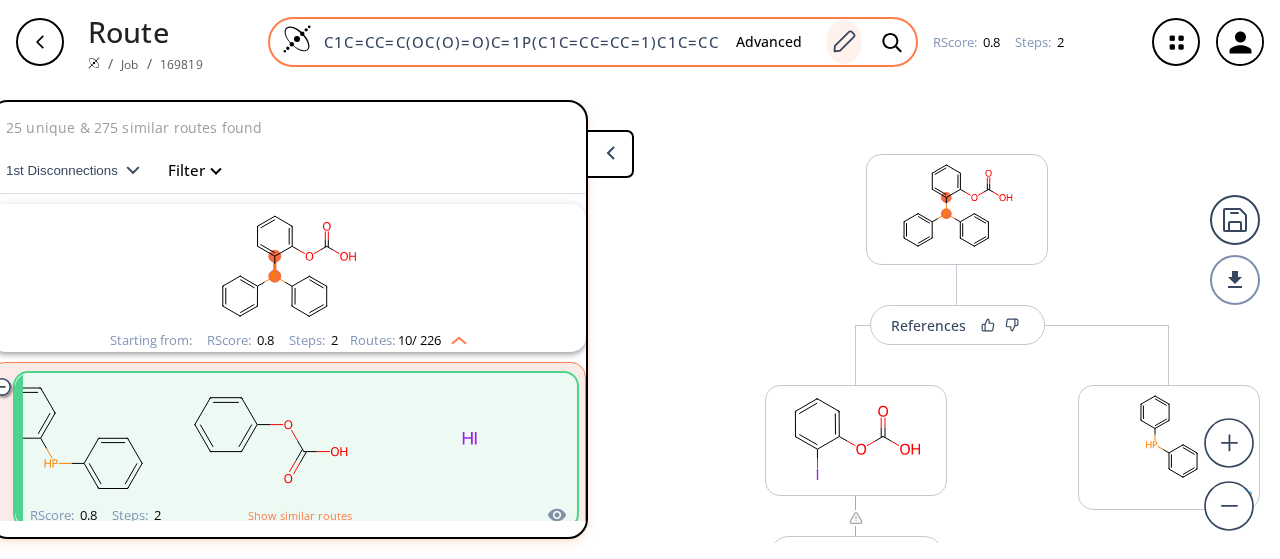 click at bounding box center (844, 42) 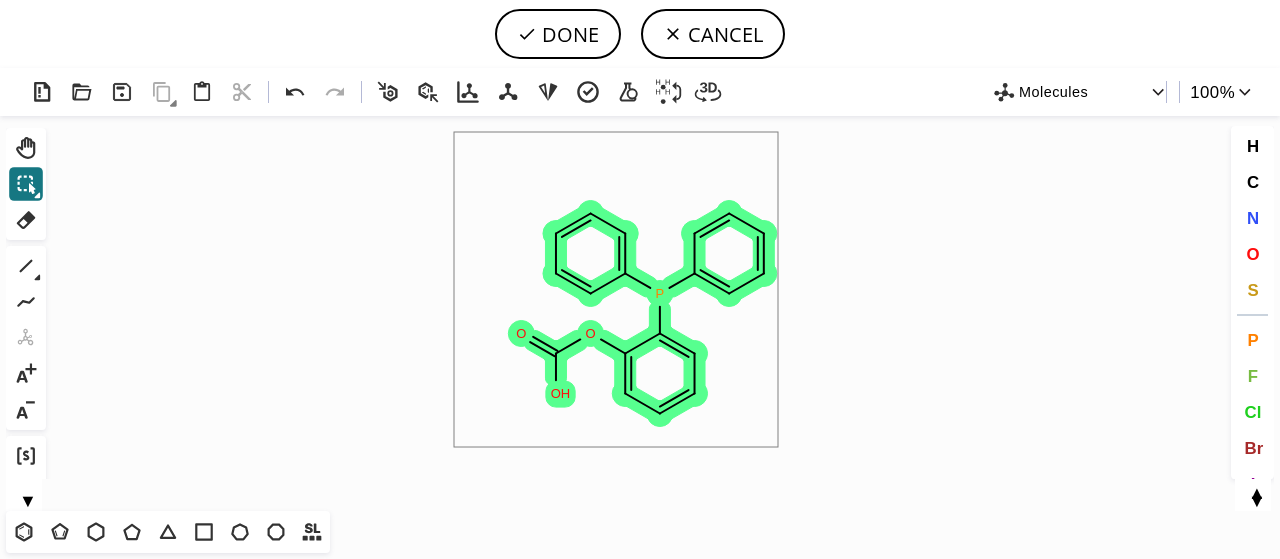 drag, startPoint x: 487, startPoint y: 151, endPoint x: 832, endPoint y: 463, distance: 465.15482 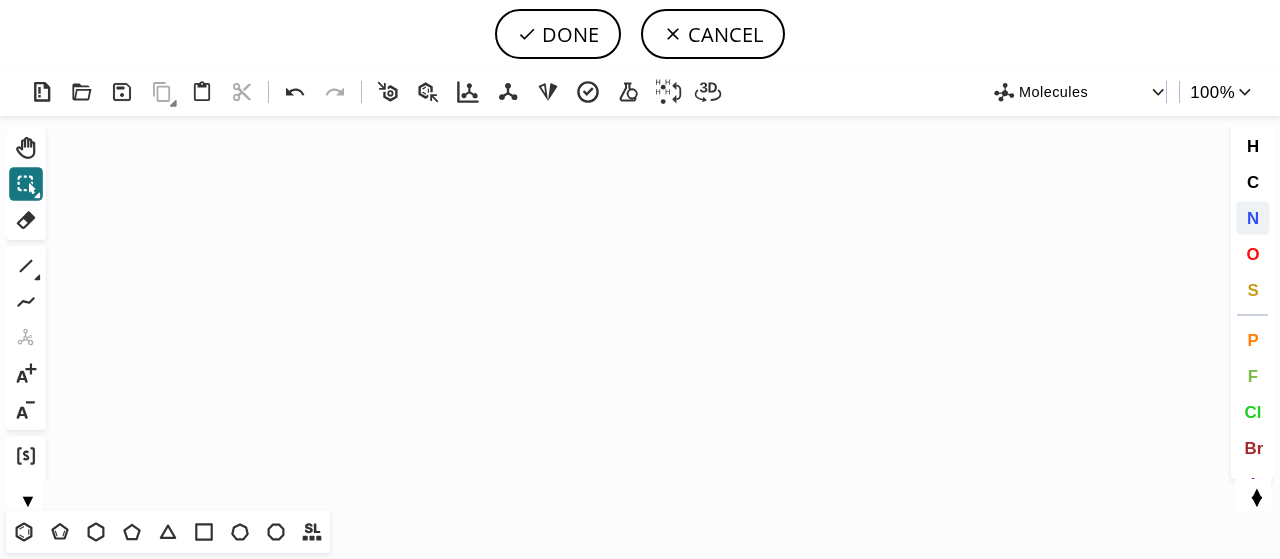 click on "N" at bounding box center (1252, 217) 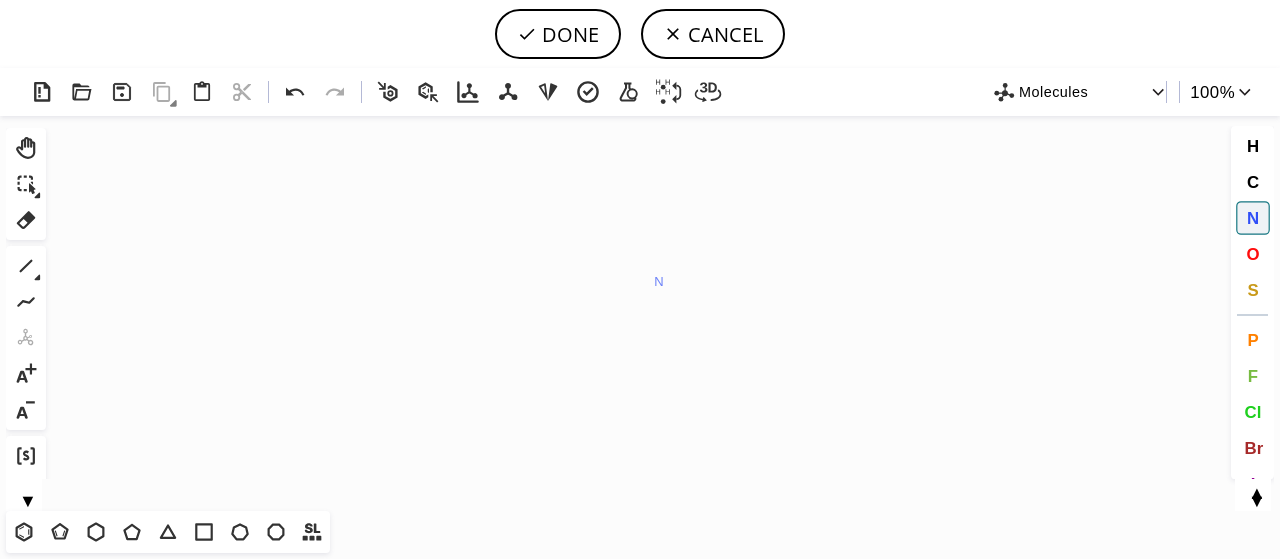 click on "N" 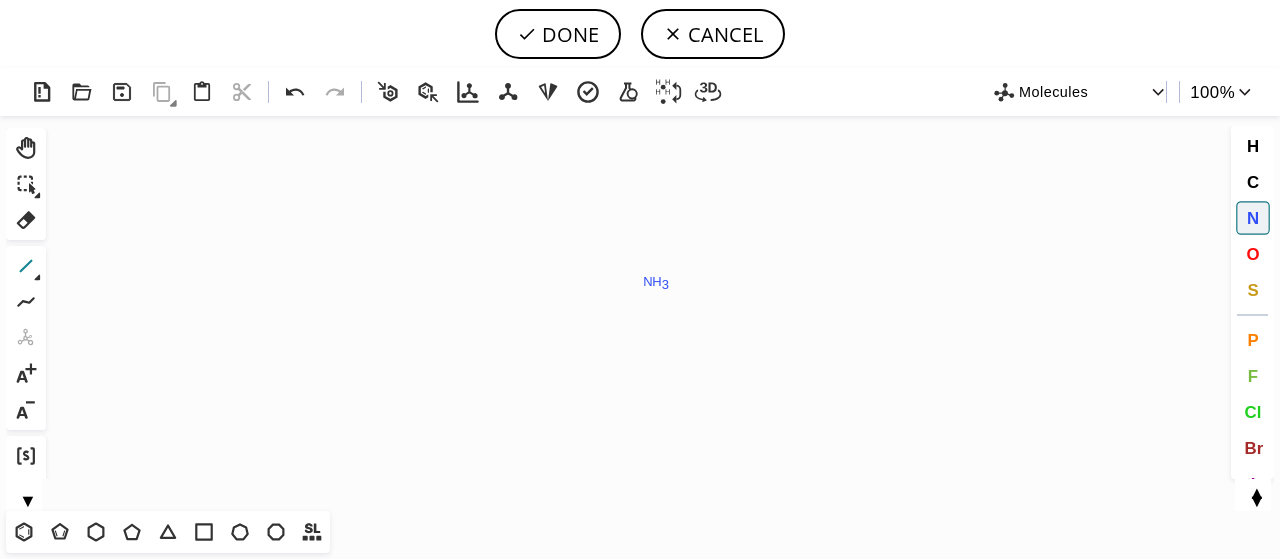 click 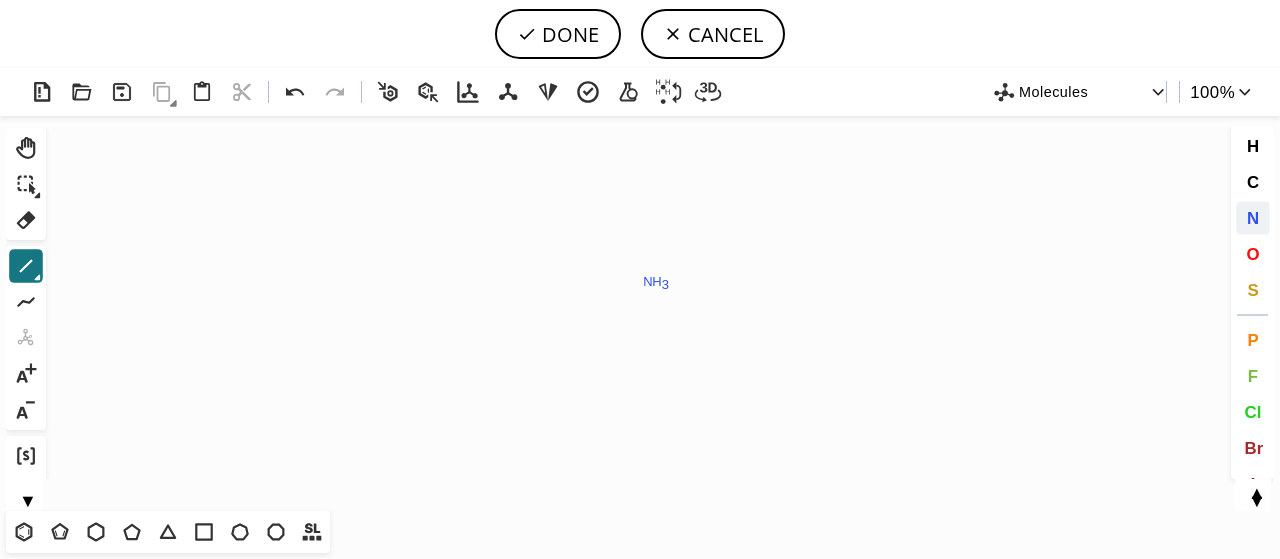 click on "N" at bounding box center [1253, 218] 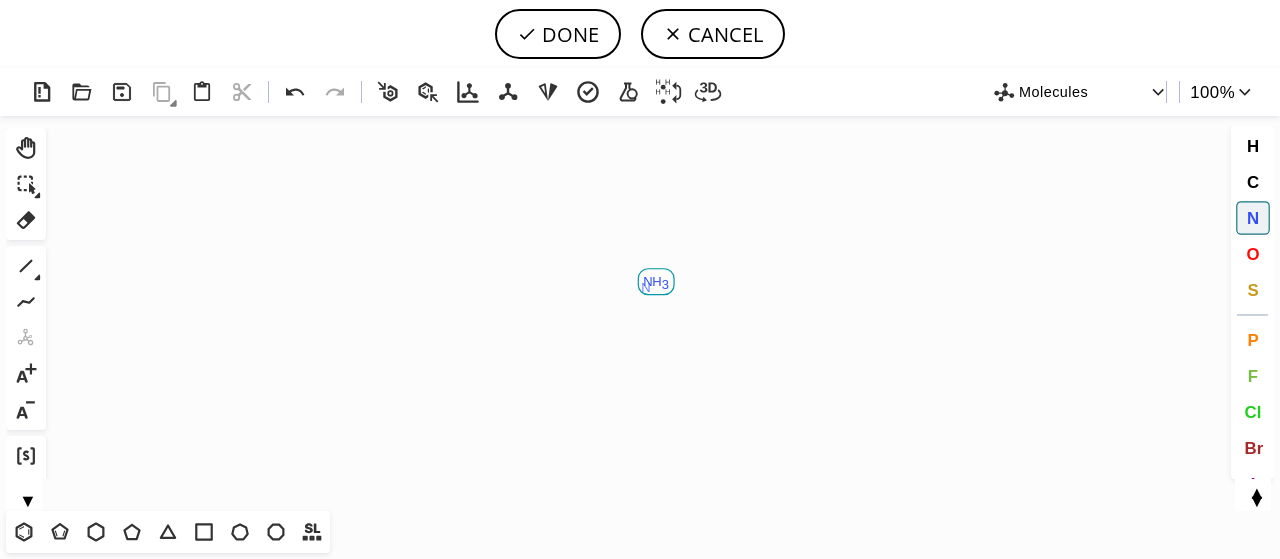 drag, startPoint x: 647, startPoint y: 287, endPoint x: 706, endPoint y: 307, distance: 62.297672 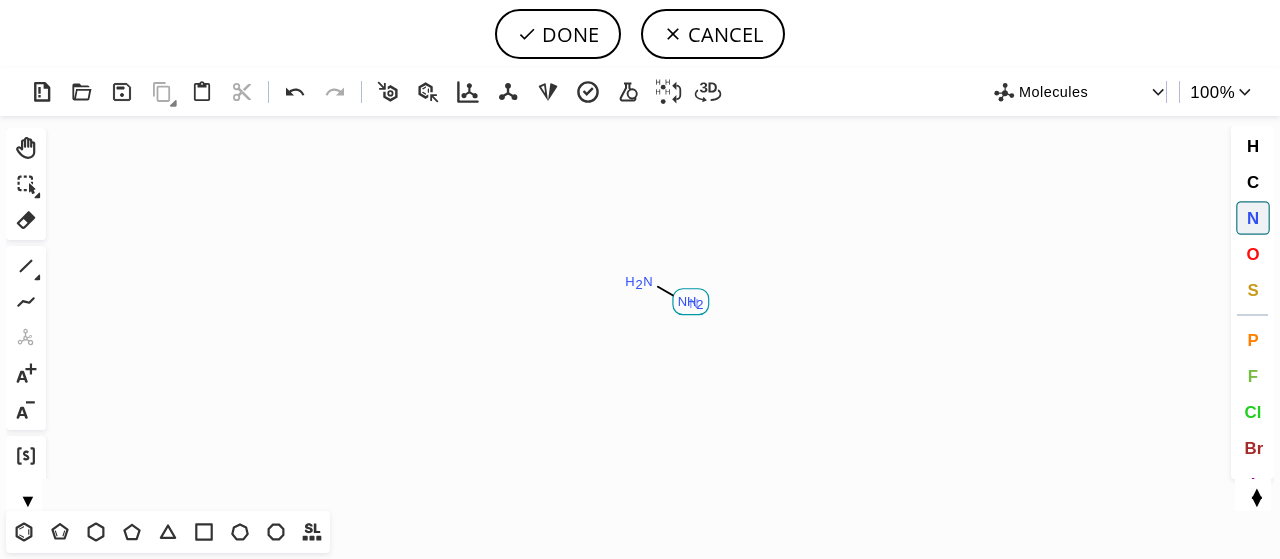 drag, startPoint x: 688, startPoint y: 303, endPoint x: 748, endPoint y: 300, distance: 60.074955 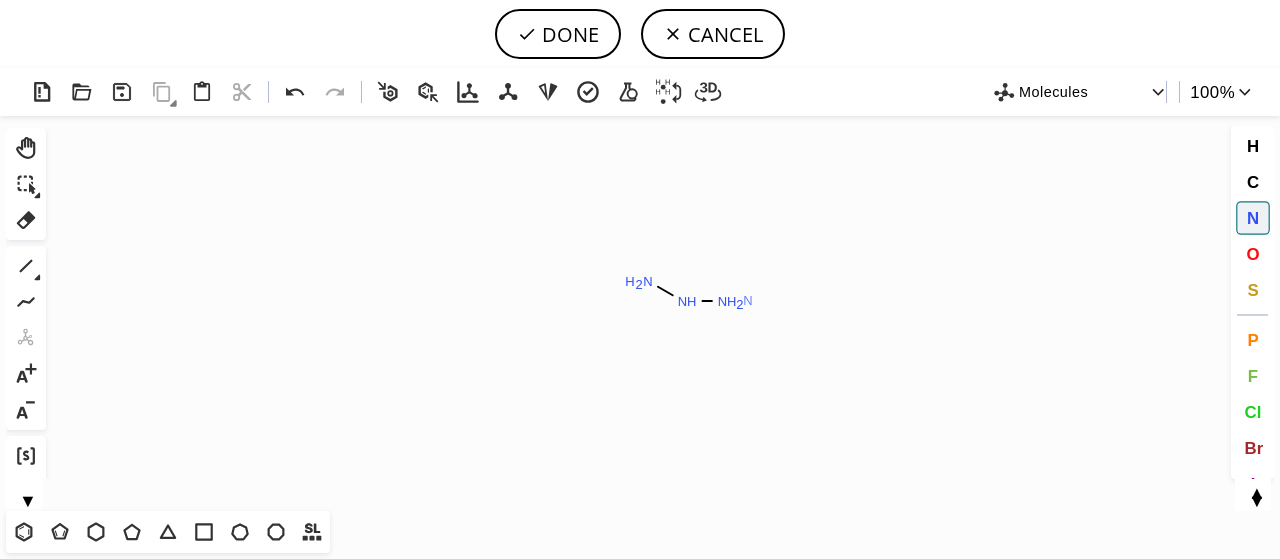 click on "N" 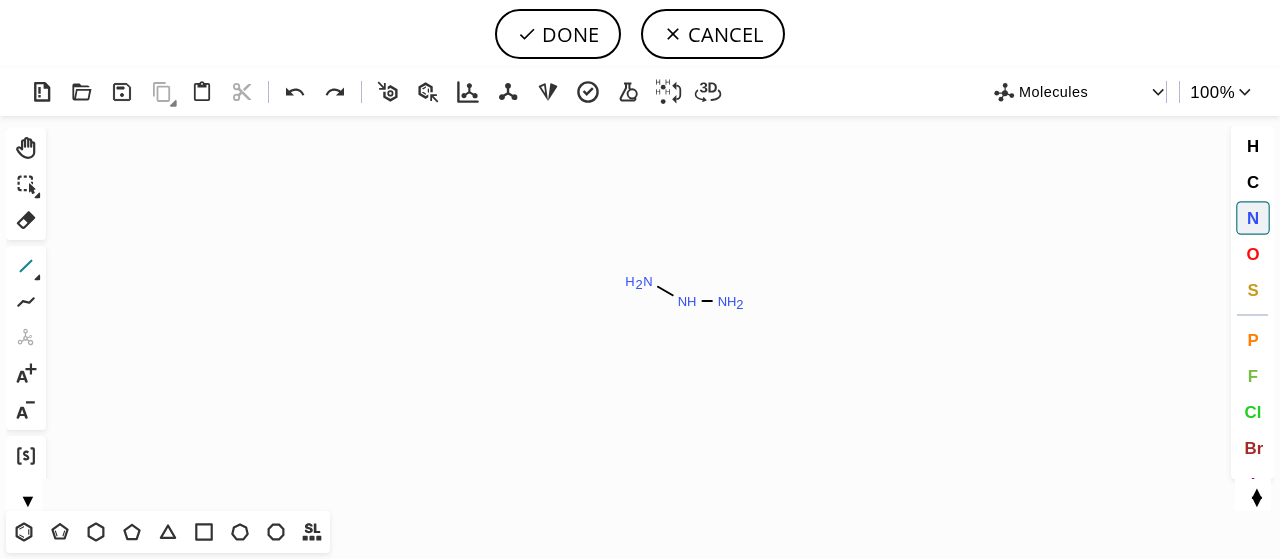 click 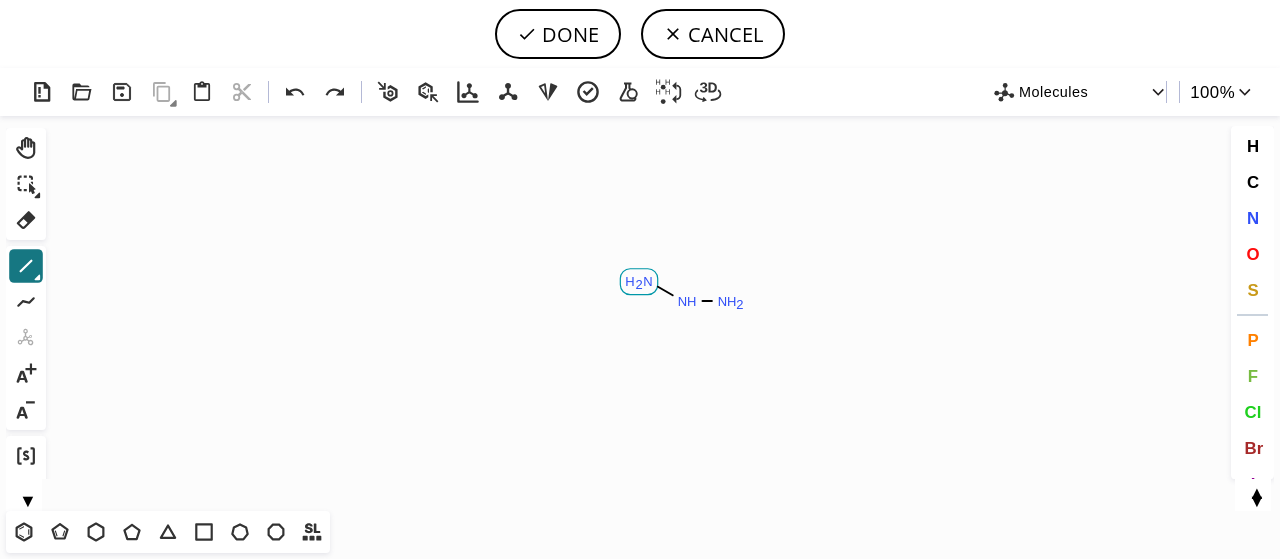 drag, startPoint x: 641, startPoint y: 278, endPoint x: 597, endPoint y: 265, distance: 45.88028 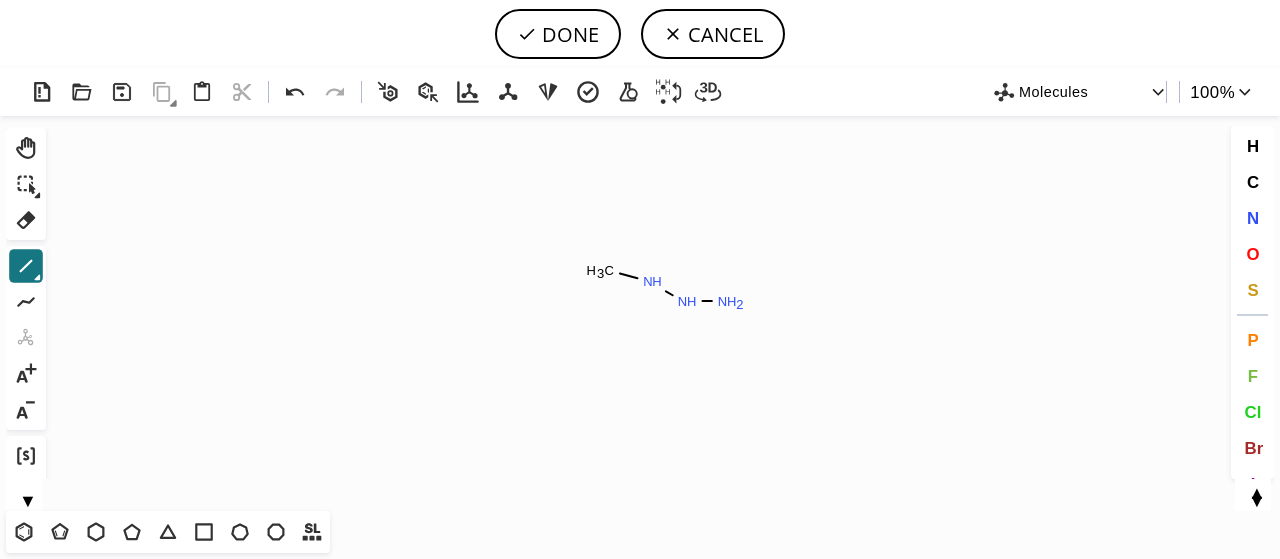 drag, startPoint x: 598, startPoint y: 266, endPoint x: 576, endPoint y: 275, distance: 23.769728 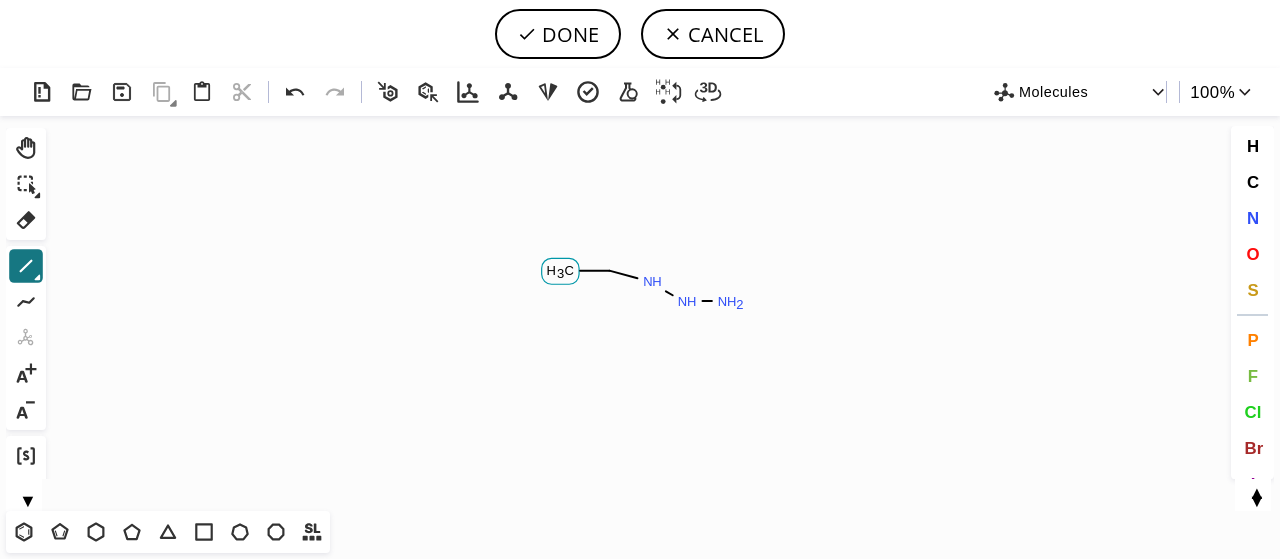 drag, startPoint x: 564, startPoint y: 265, endPoint x: 544, endPoint y: 210, distance: 58.5235 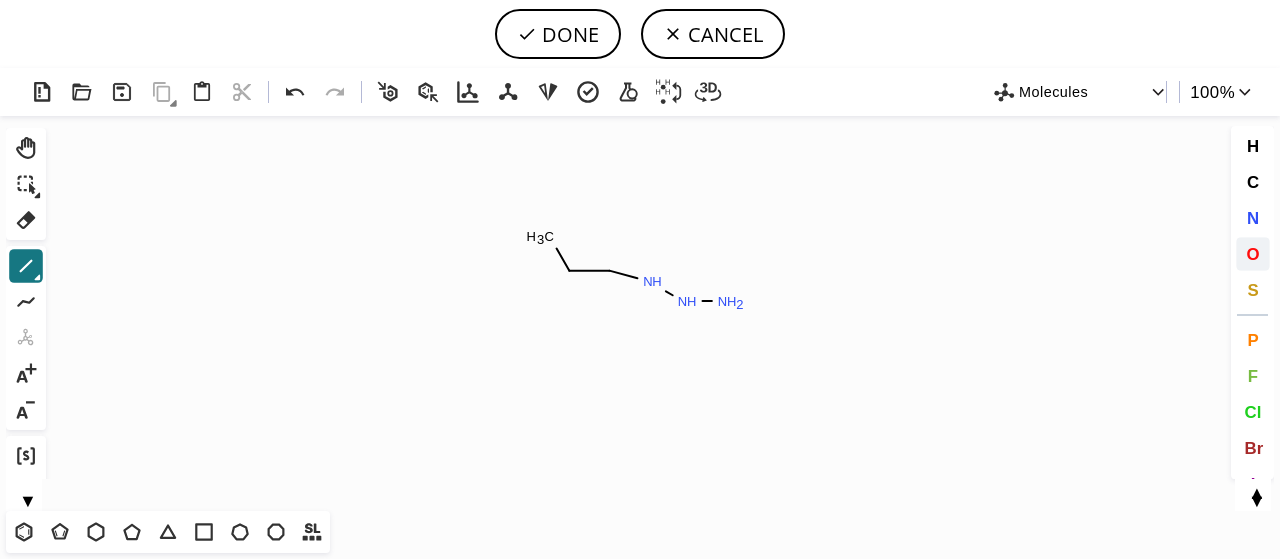 click on "O" at bounding box center (1253, 254) 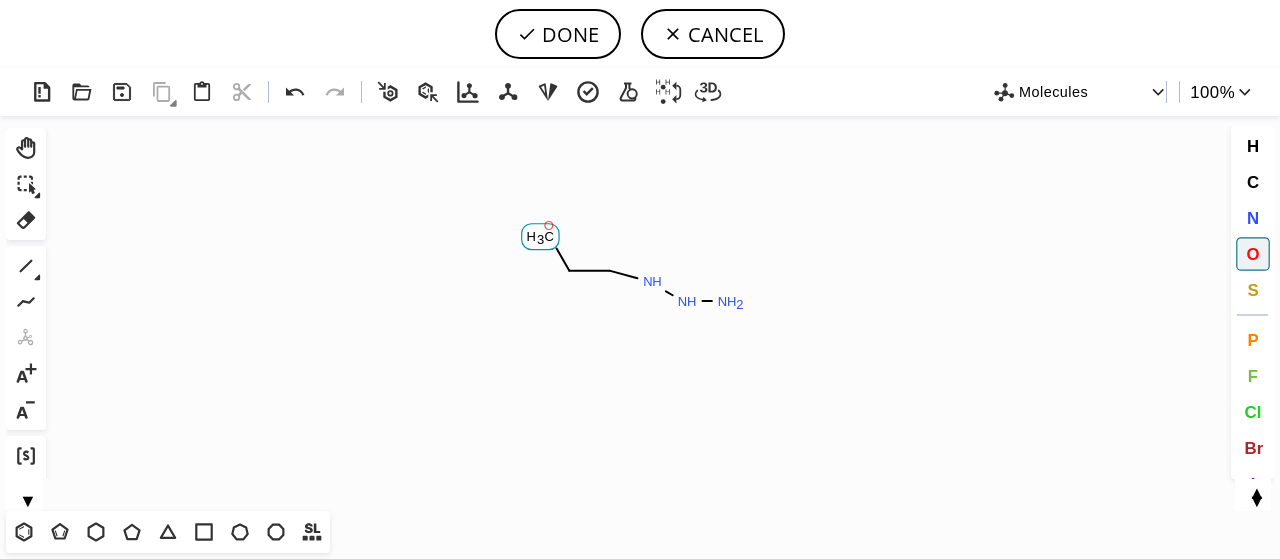 click on "Created with Raphaël 2.3.0 N H N H N H 2 C H 3 O" 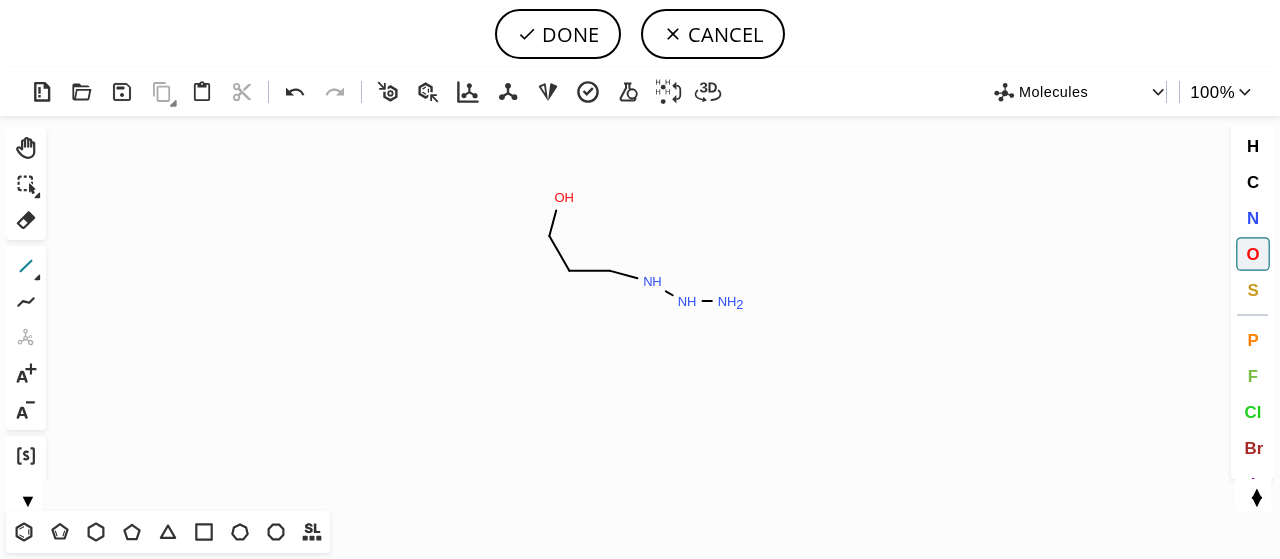click on "1" at bounding box center [26, 266] 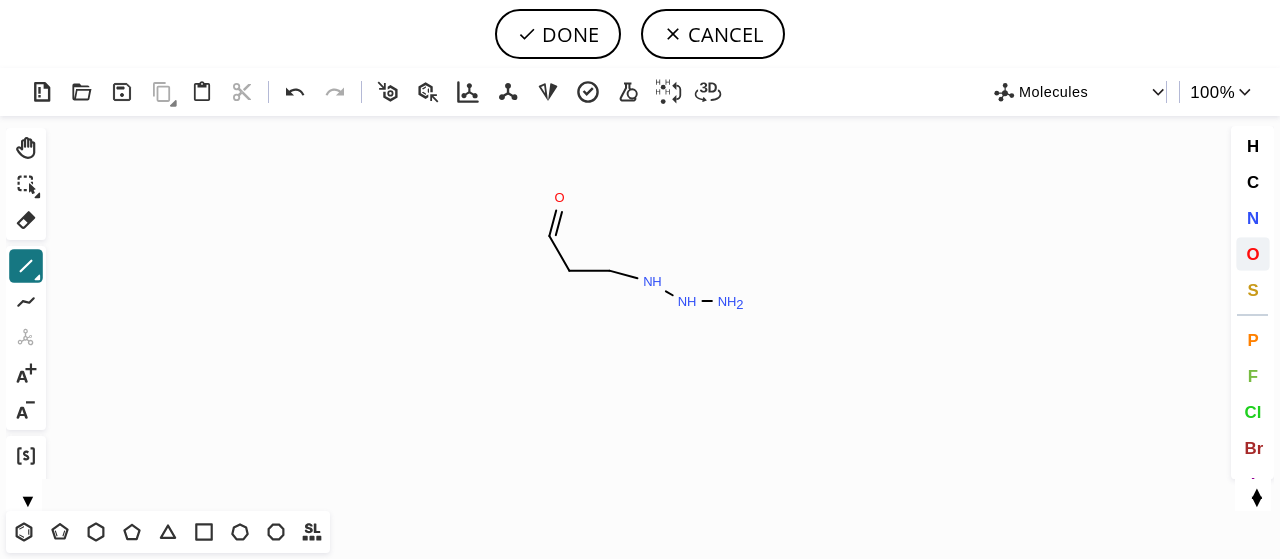 click on "O" at bounding box center (1253, 254) 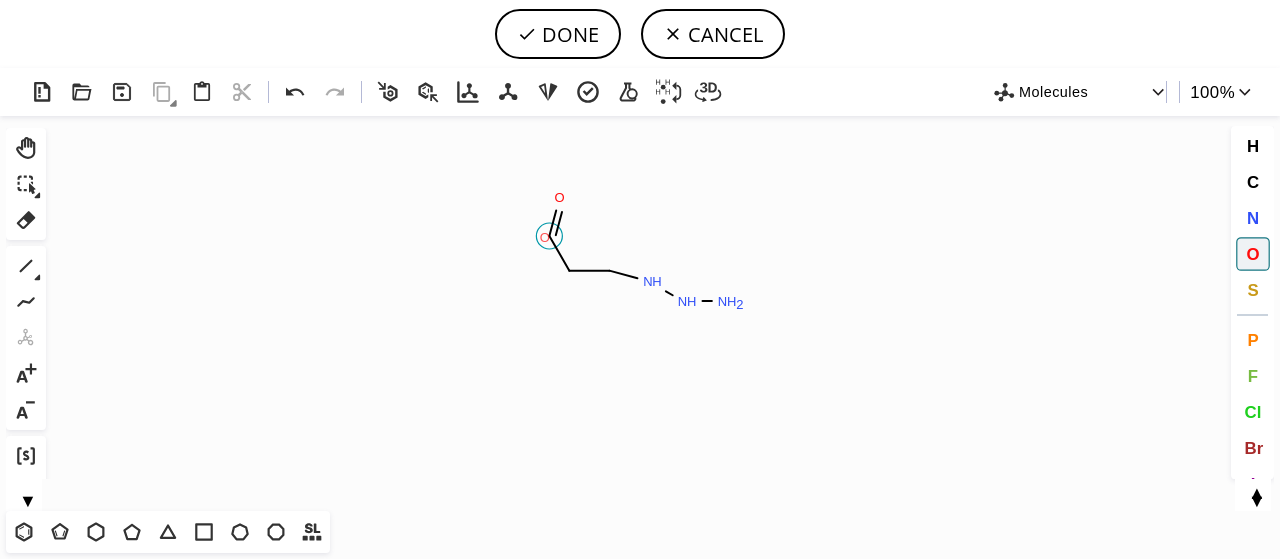 drag, startPoint x: 545, startPoint y: 237, endPoint x: 375, endPoint y: 244, distance: 170.14406 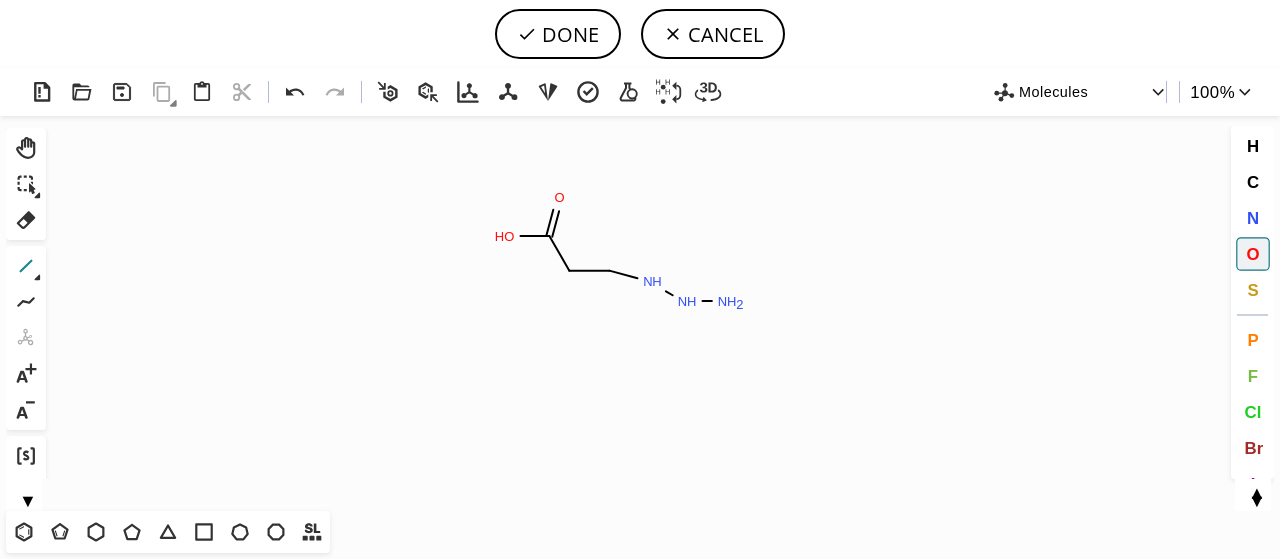 click 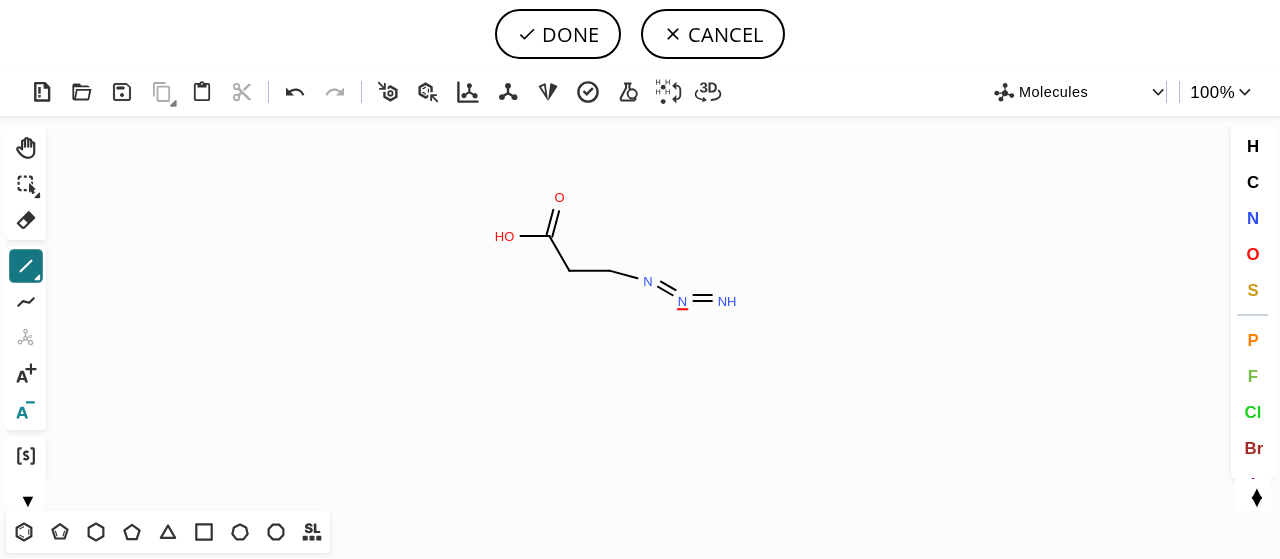 click 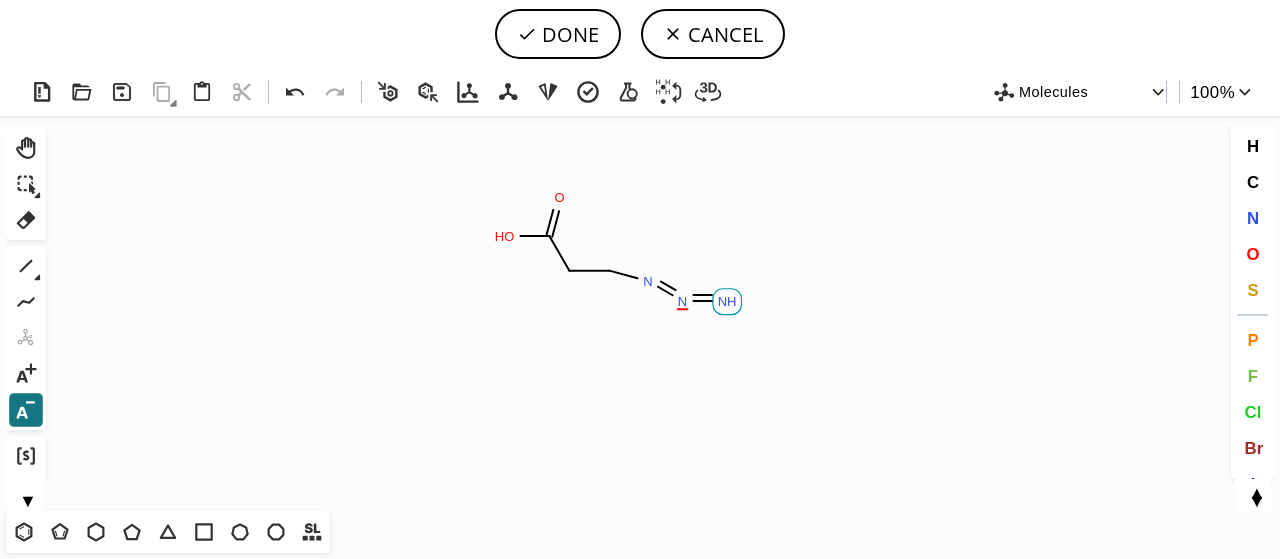 click 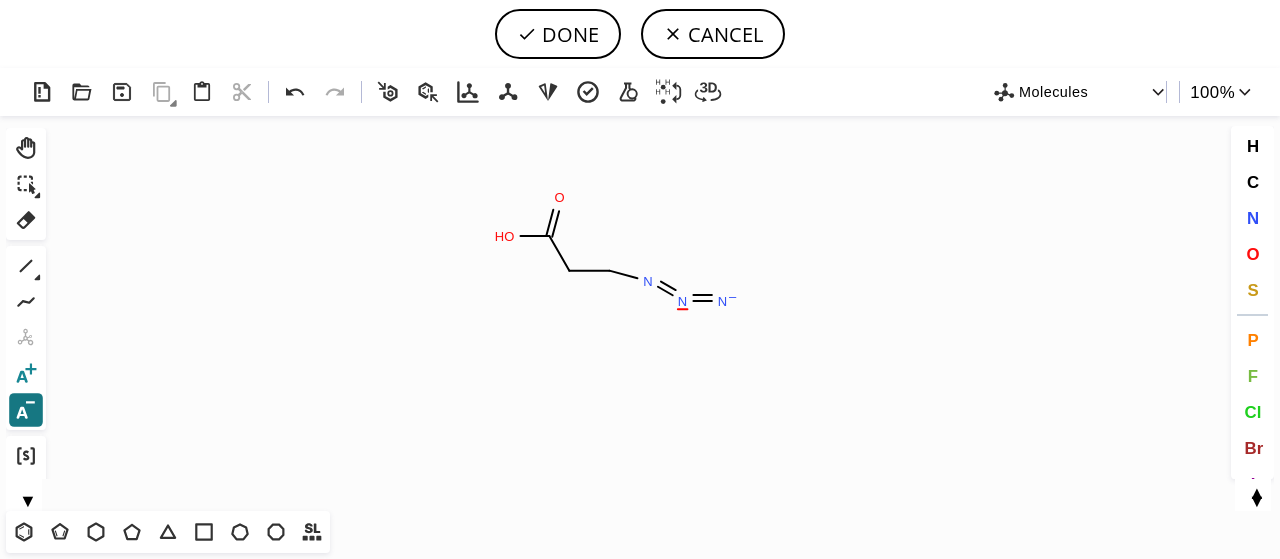 click 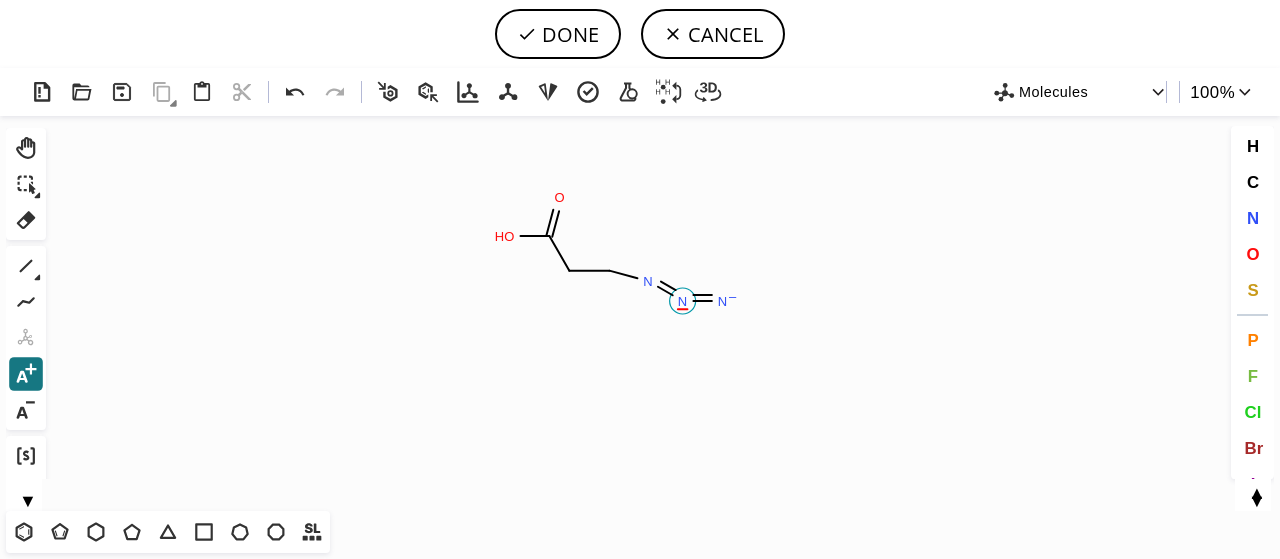click 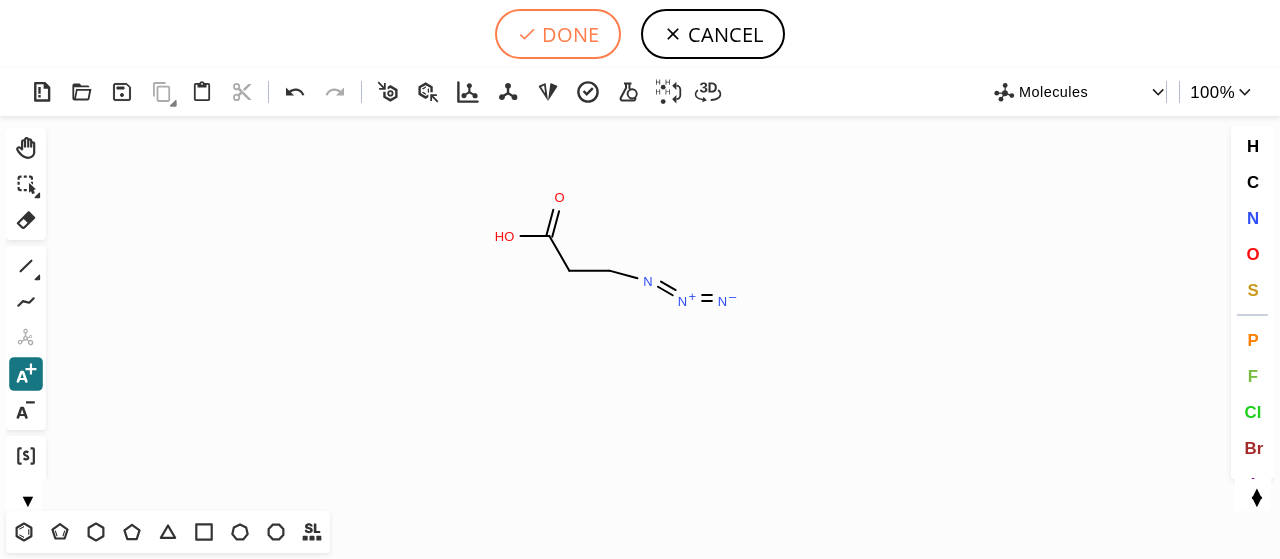 click on "DONE" at bounding box center [558, 34] 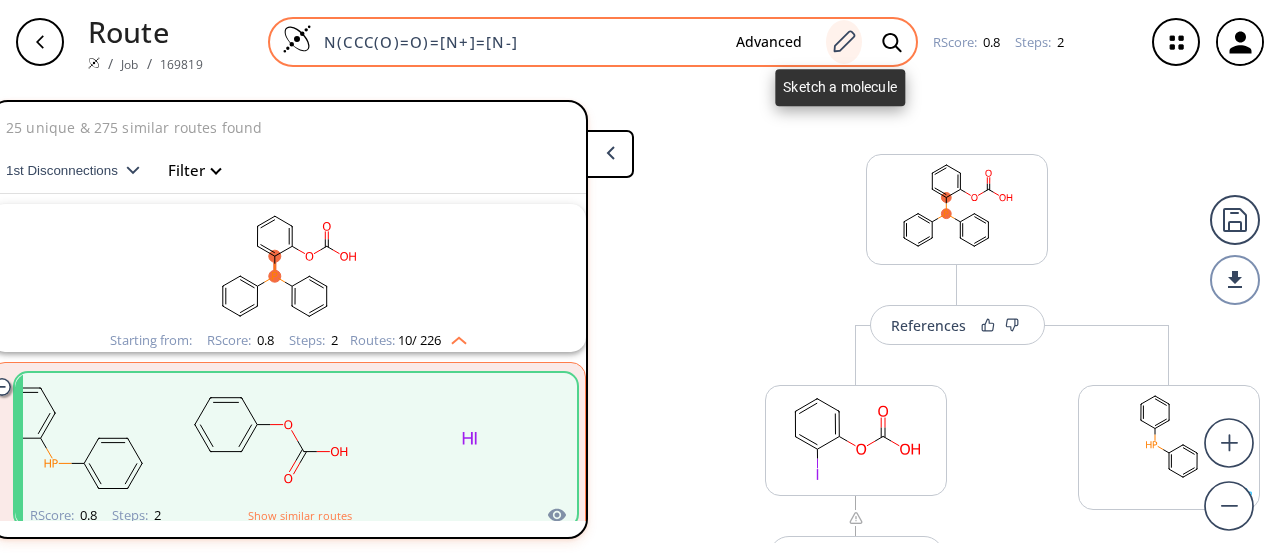 click at bounding box center (844, 42) 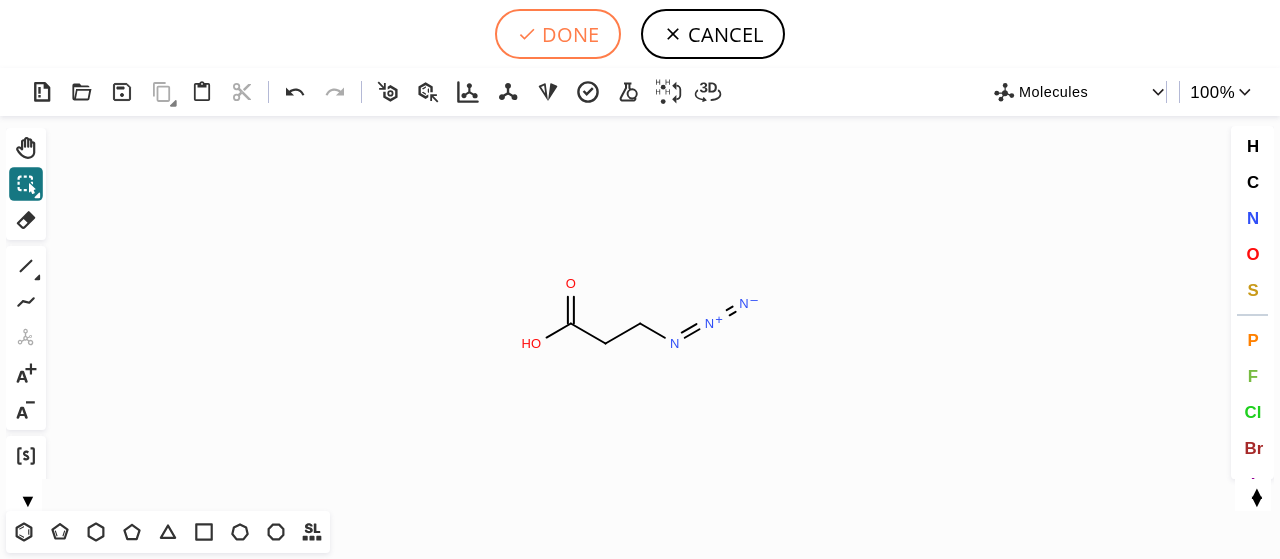 click on "DONE" at bounding box center (558, 34) 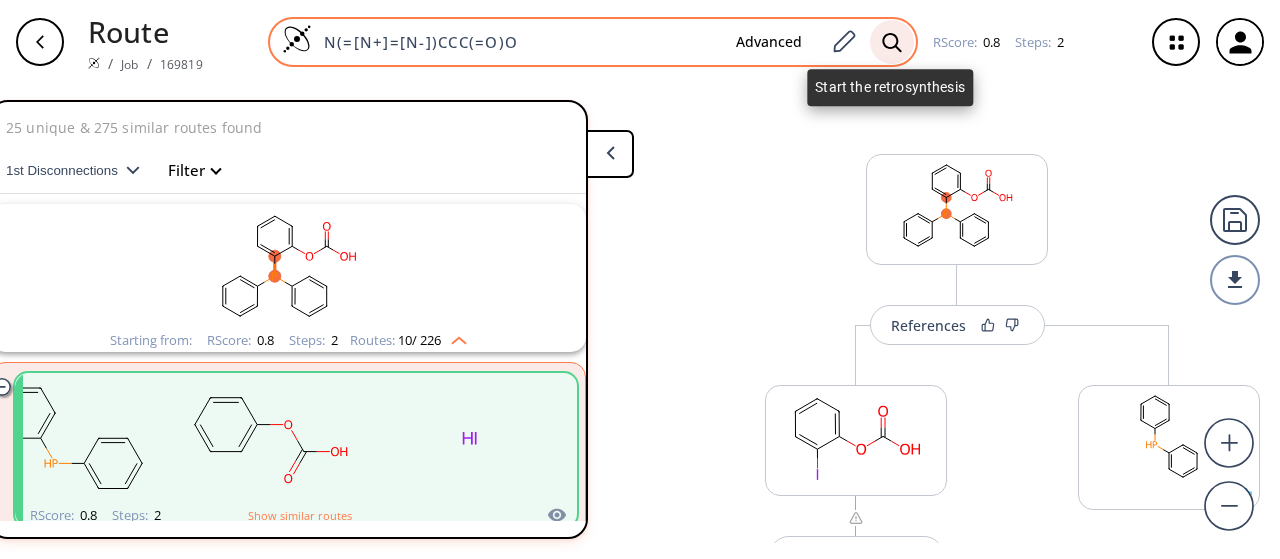 click 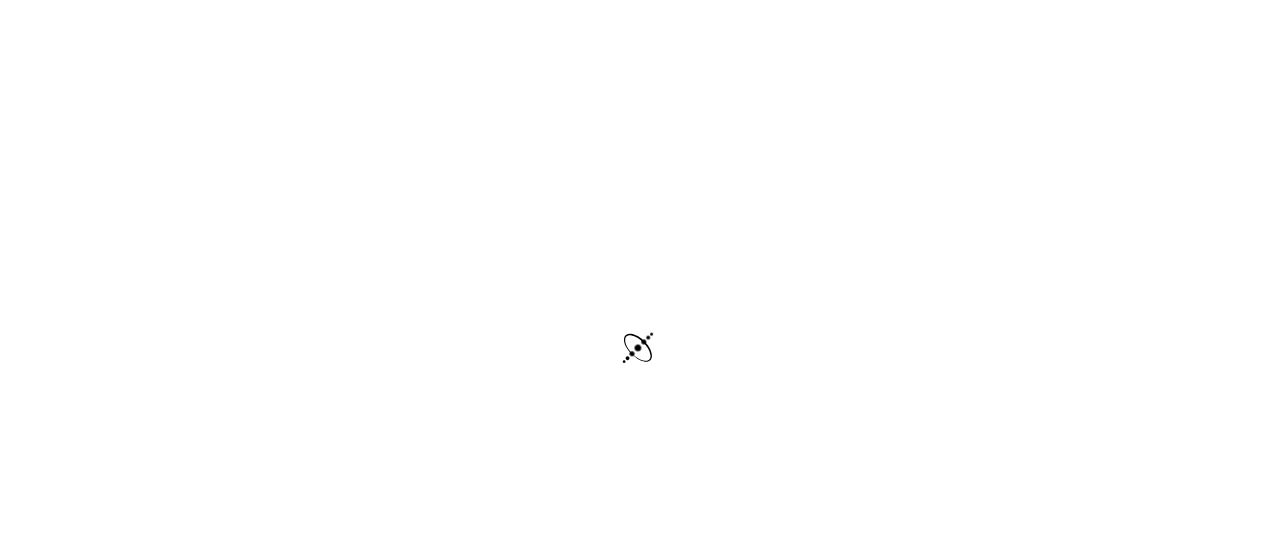 scroll, scrollTop: 0, scrollLeft: 0, axis: both 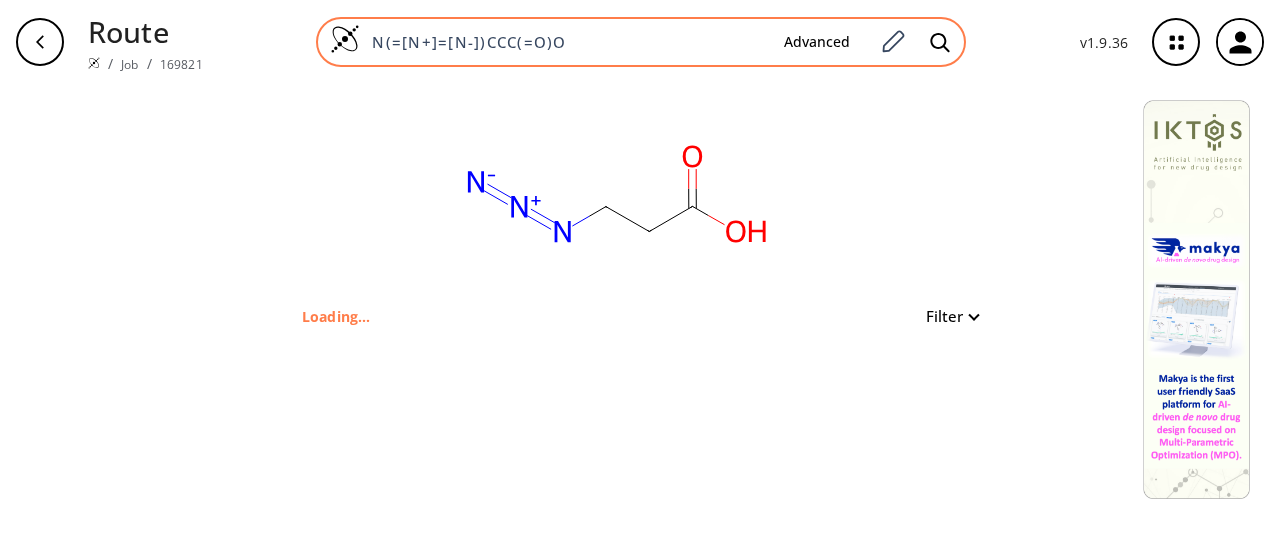 drag, startPoint x: 654, startPoint y: 41, endPoint x: 632, endPoint y: 38, distance: 22.203604 